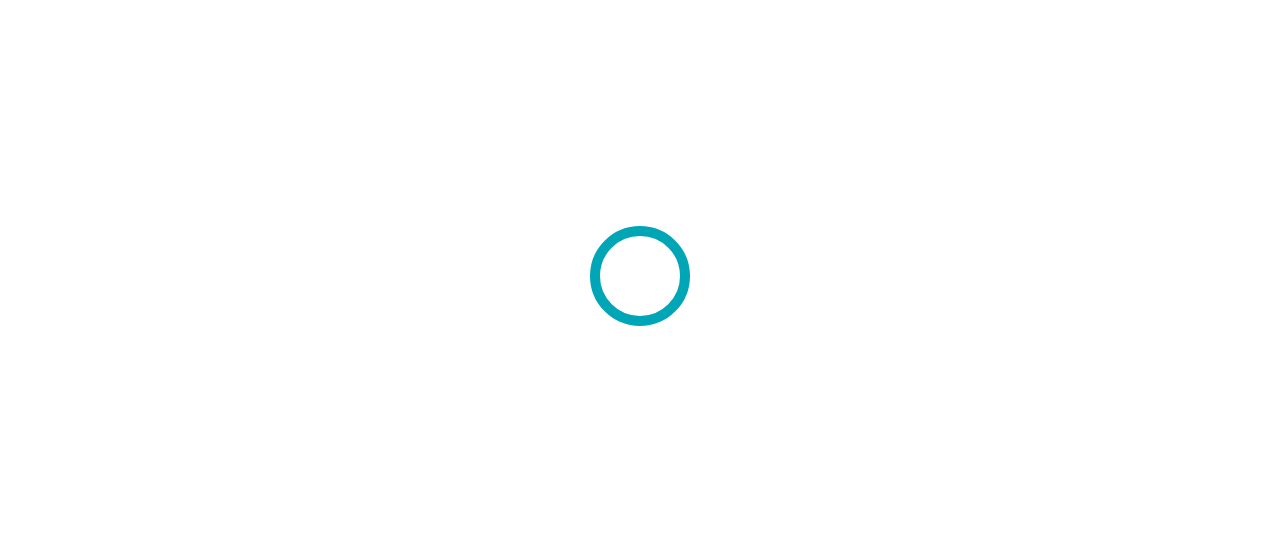 scroll, scrollTop: 0, scrollLeft: 0, axis: both 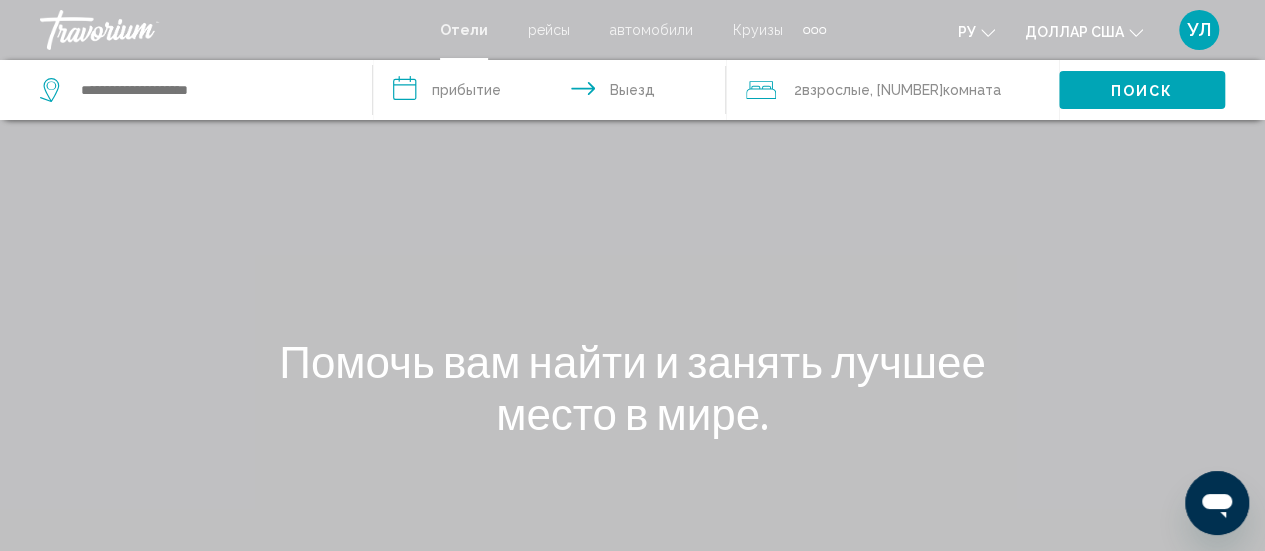 click at bounding box center (814, 30) 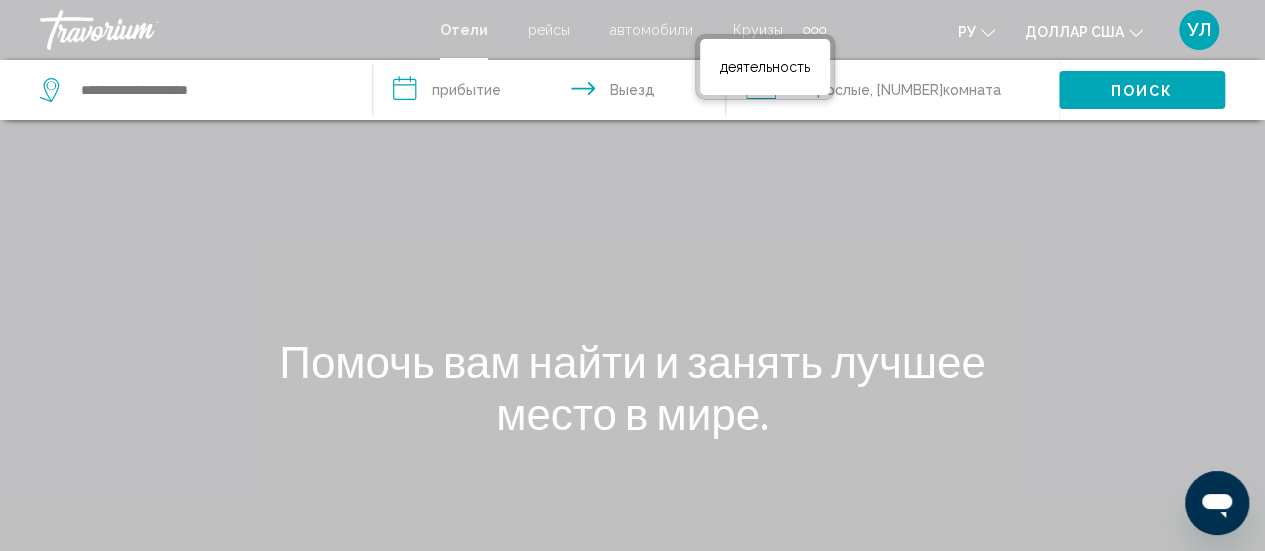 click on "ру
Английский Español французский Итальяно португальский русский доллар США
Доллары США ($) MXN (мексиканский доллар) Канадский доллар (C$) Фунт стерлингов (£) евро (€) Австралийский доллар (A$) Новозеландский доллар (NZ$) Китайский юань (CN¥) УЛ ," at bounding box center (1036, 30) 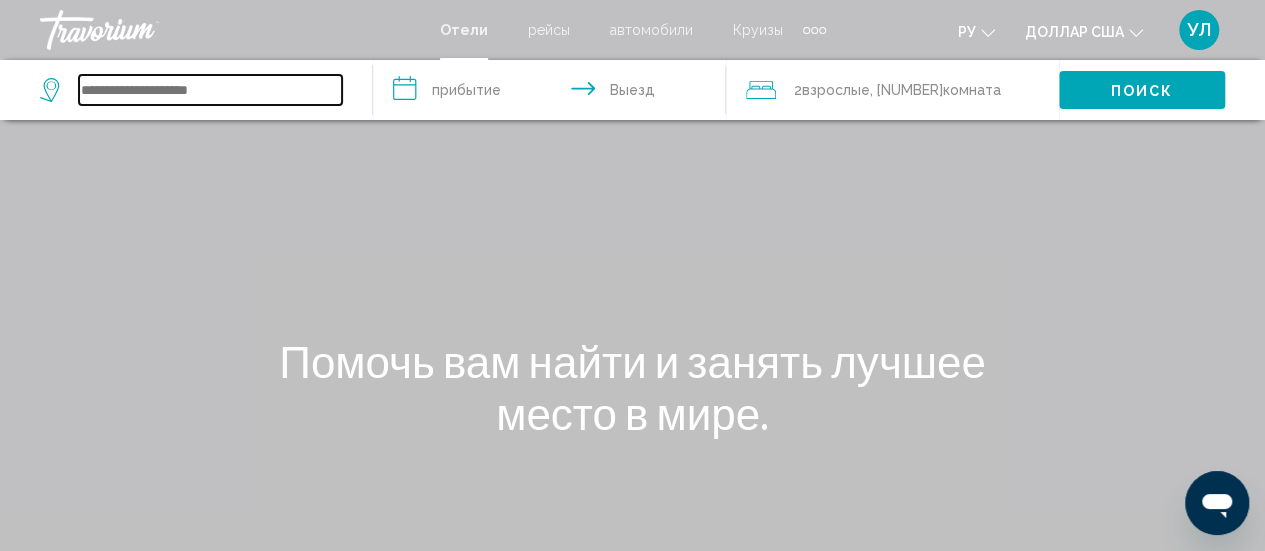 click at bounding box center [210, 90] 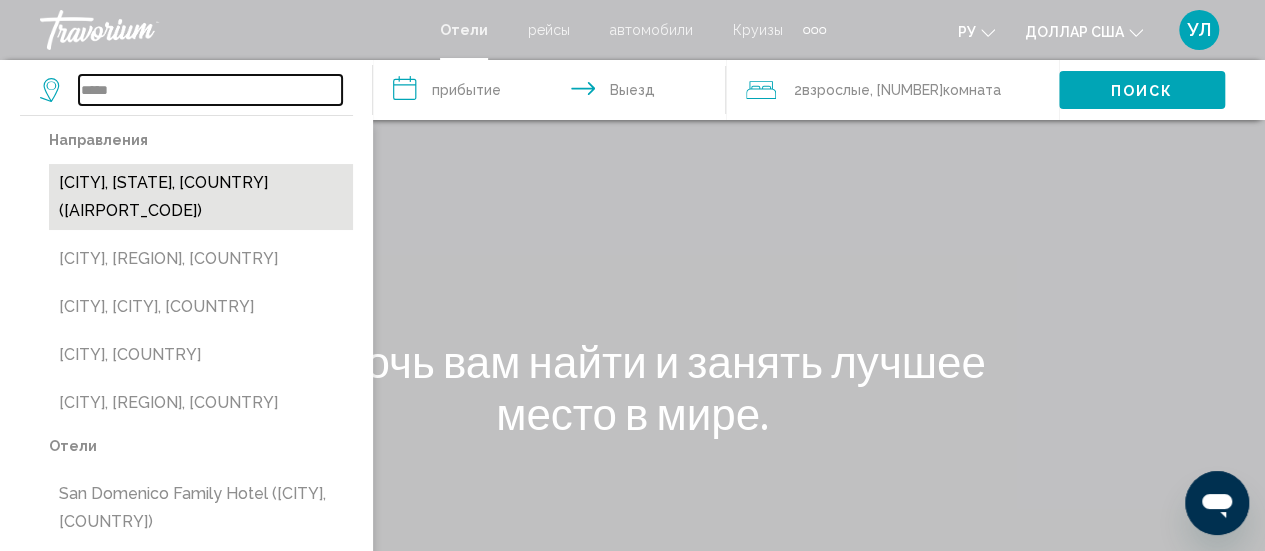 type on "*****" 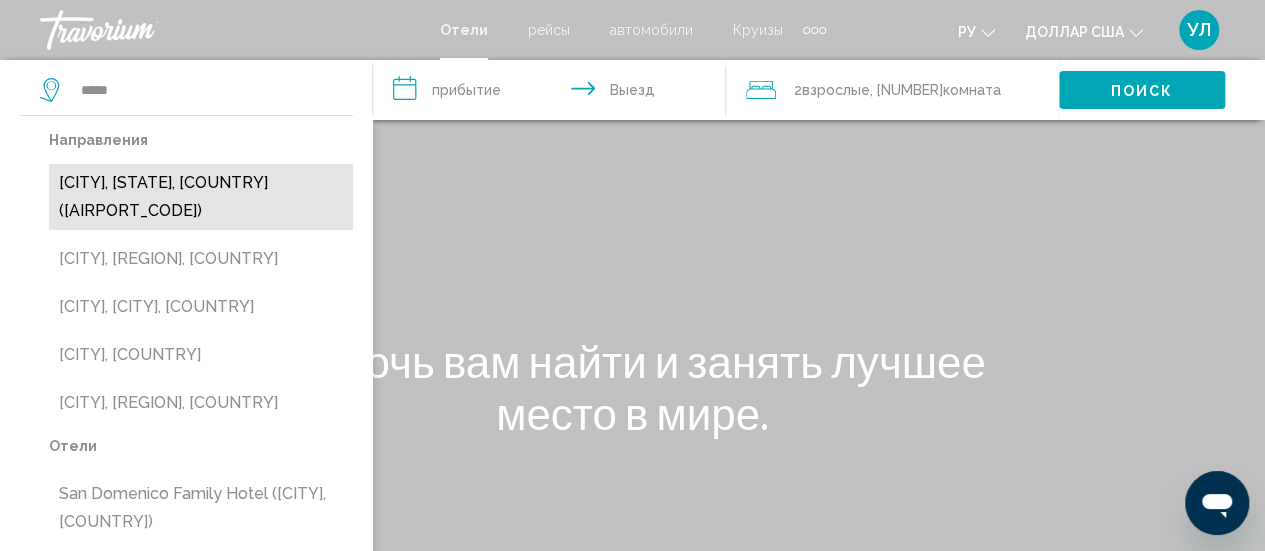 click on "[CITY], [STATE], [COUNTRY] ([AIRPORT_CODE])" at bounding box center (201, 197) 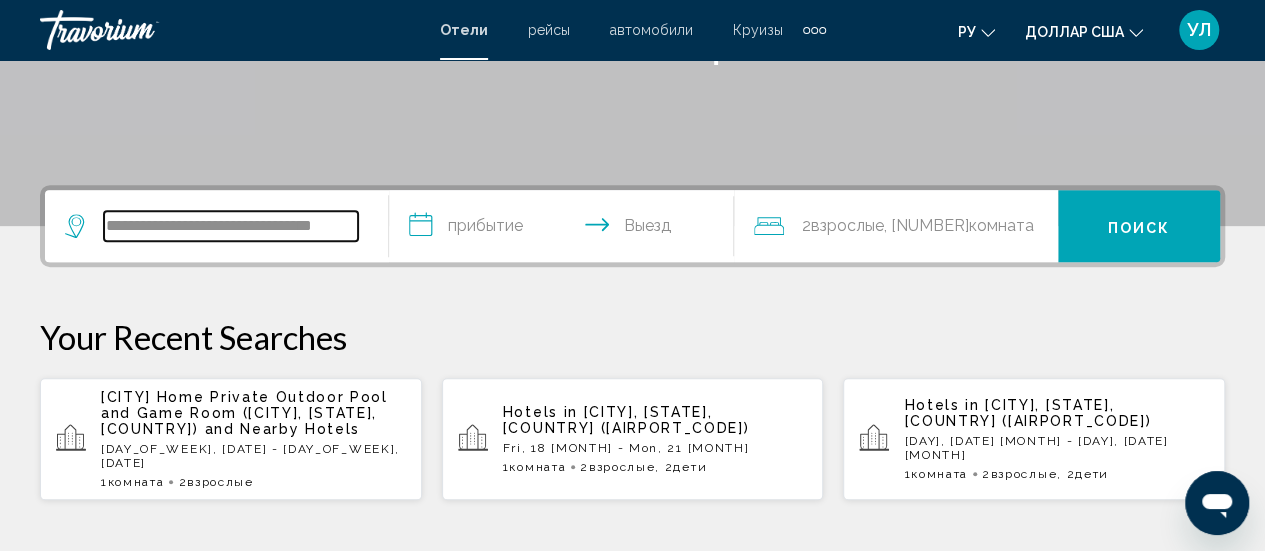 scroll, scrollTop: 372, scrollLeft: 0, axis: vertical 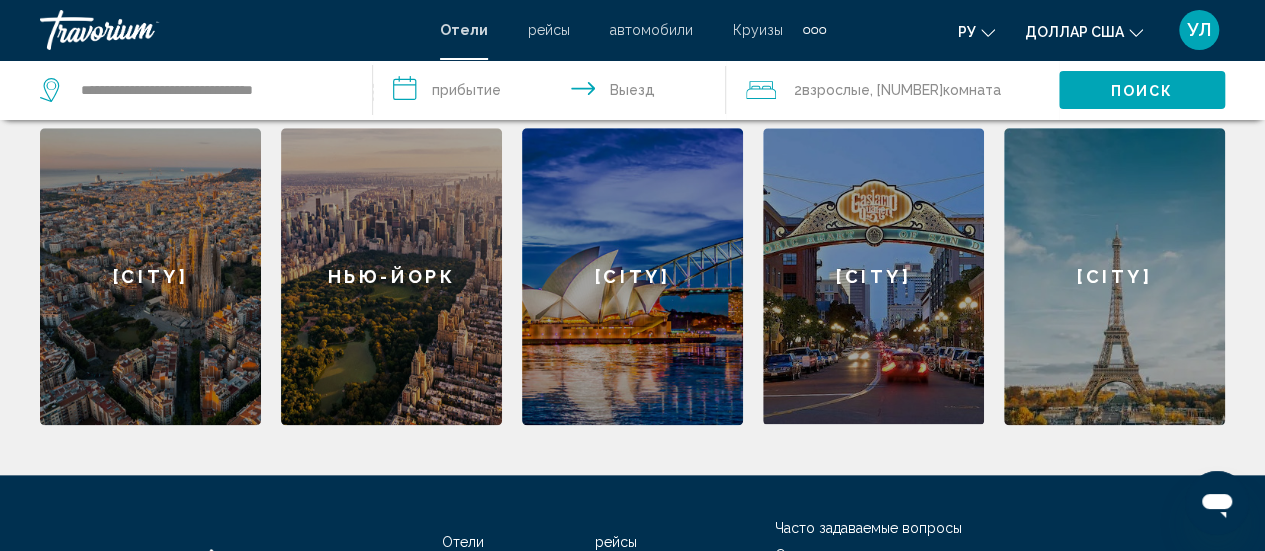 click on "[CITY]" at bounding box center [873, 276] 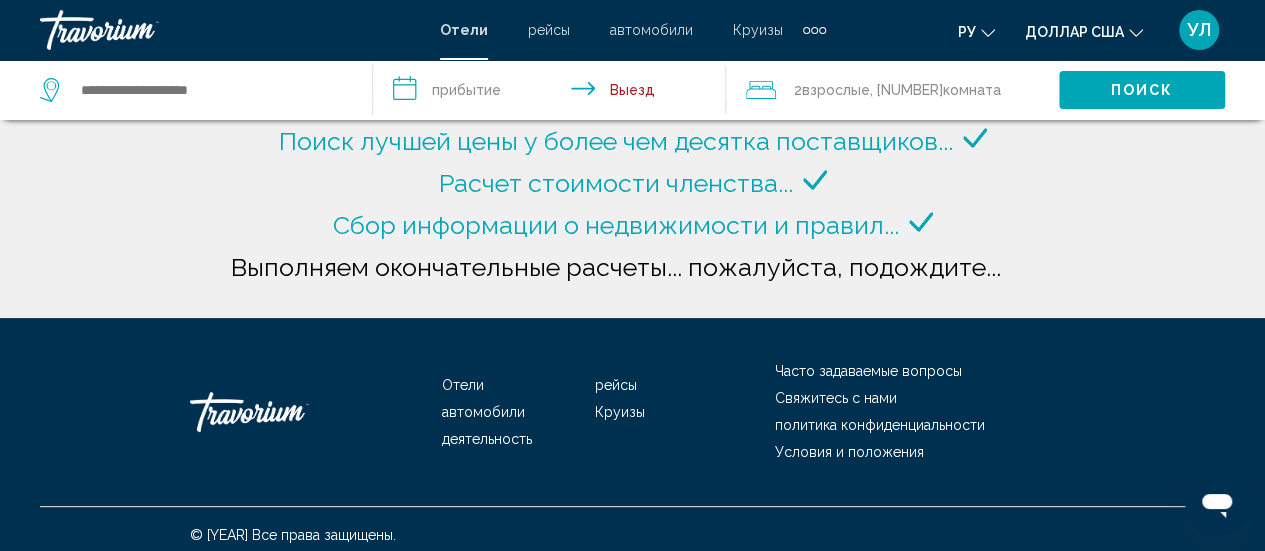 scroll, scrollTop: 105, scrollLeft: 0, axis: vertical 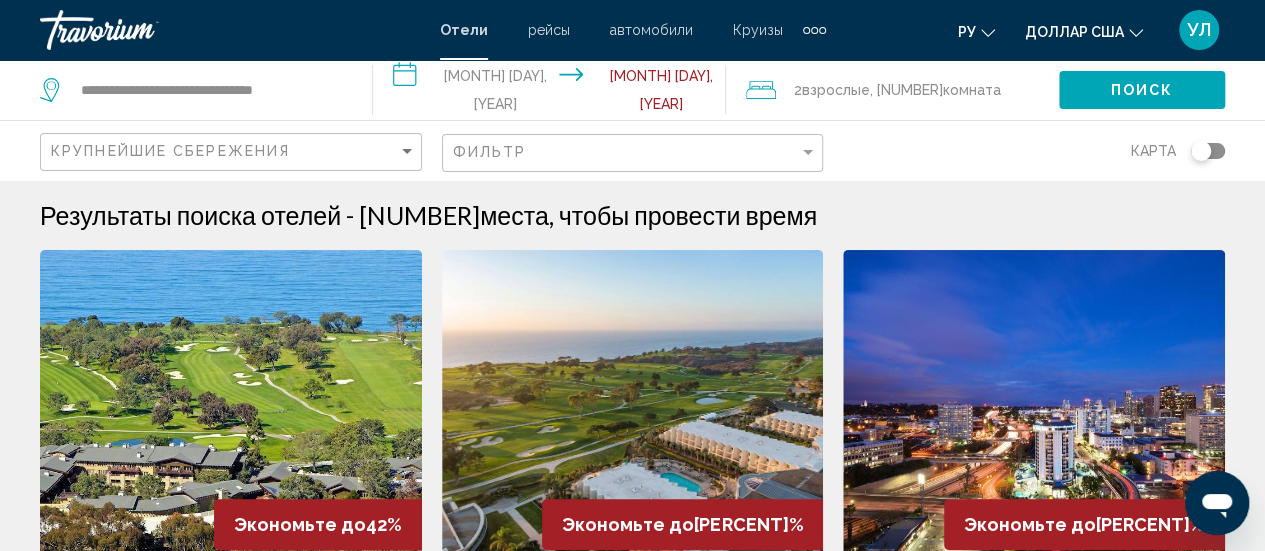 click on "**********" at bounding box center [553, 93] 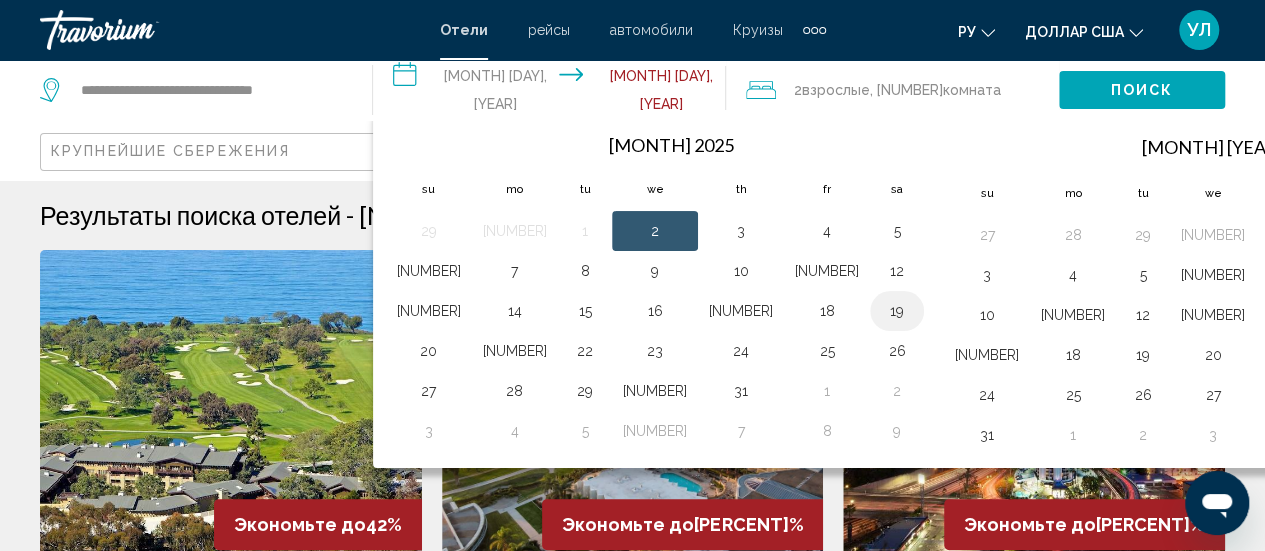 click on "19" at bounding box center (897, 311) 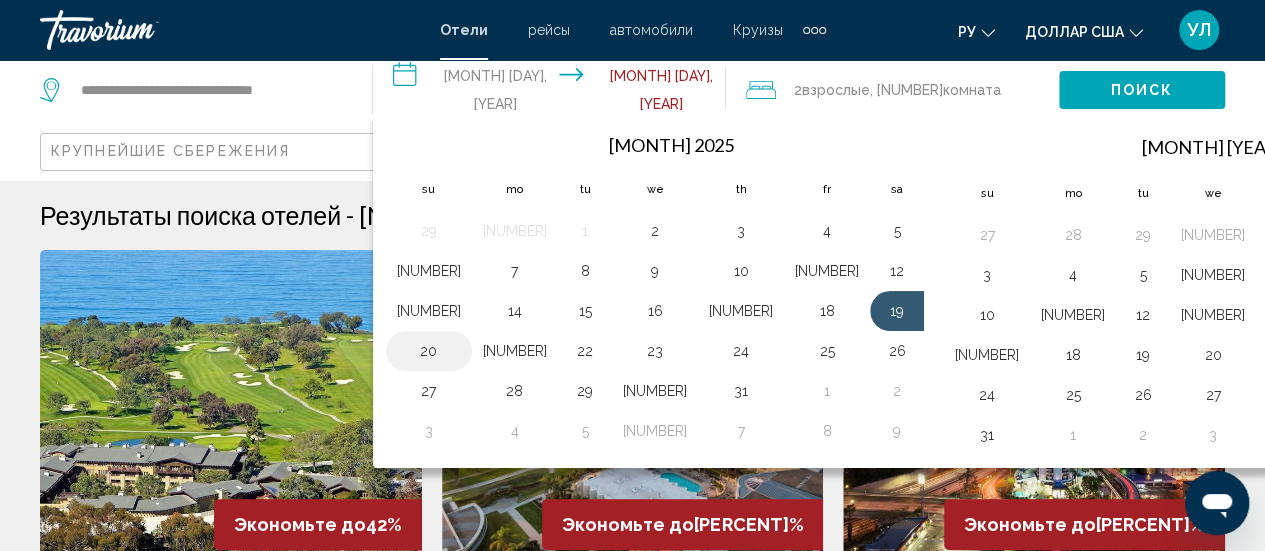 click on "20" at bounding box center [429, 351] 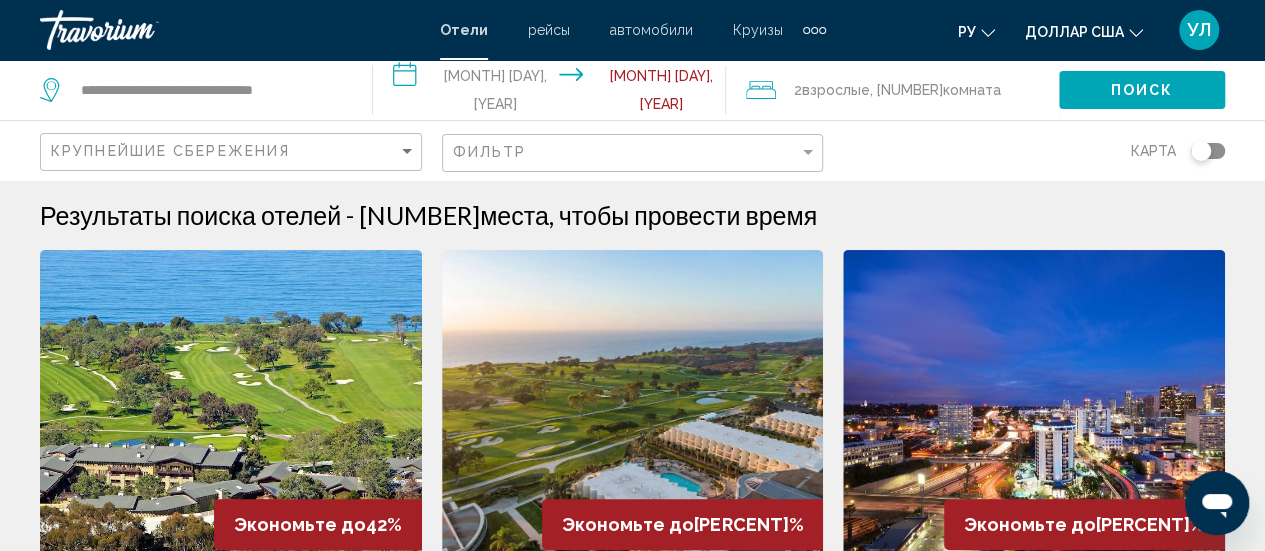 click on "**********" at bounding box center (553, 93) 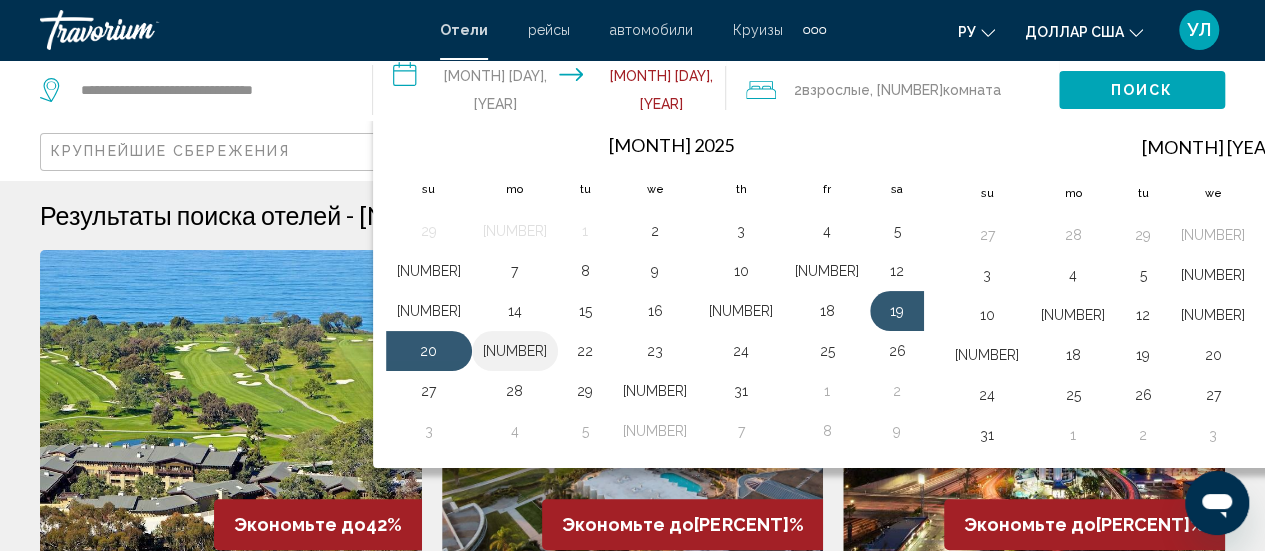 click on "[NUMBER]" at bounding box center [515, 351] 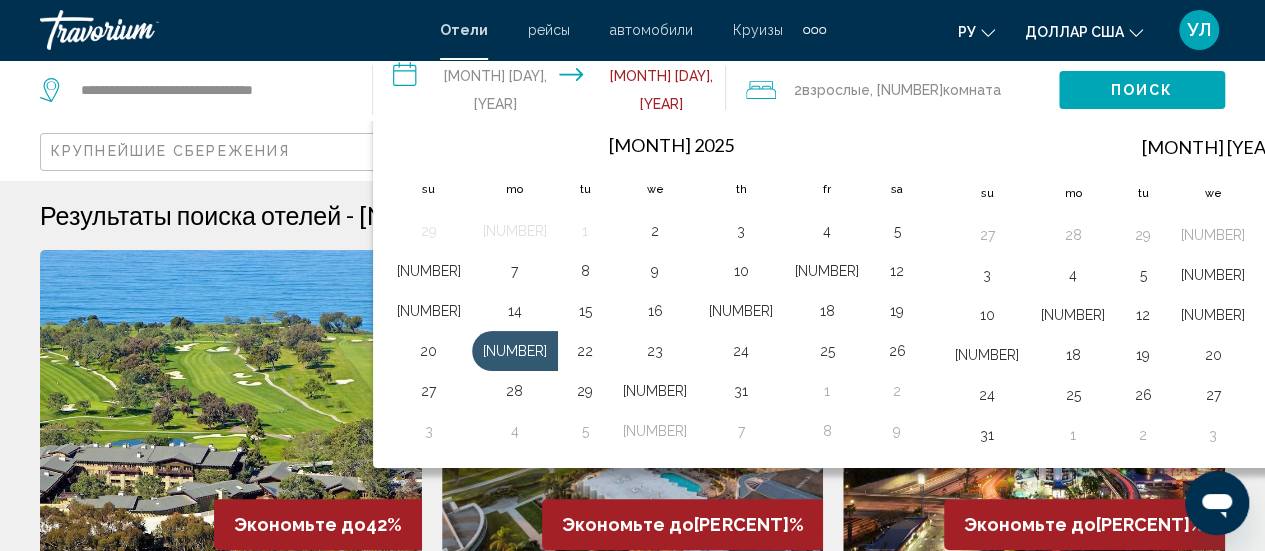 click on "**********" at bounding box center (553, 93) 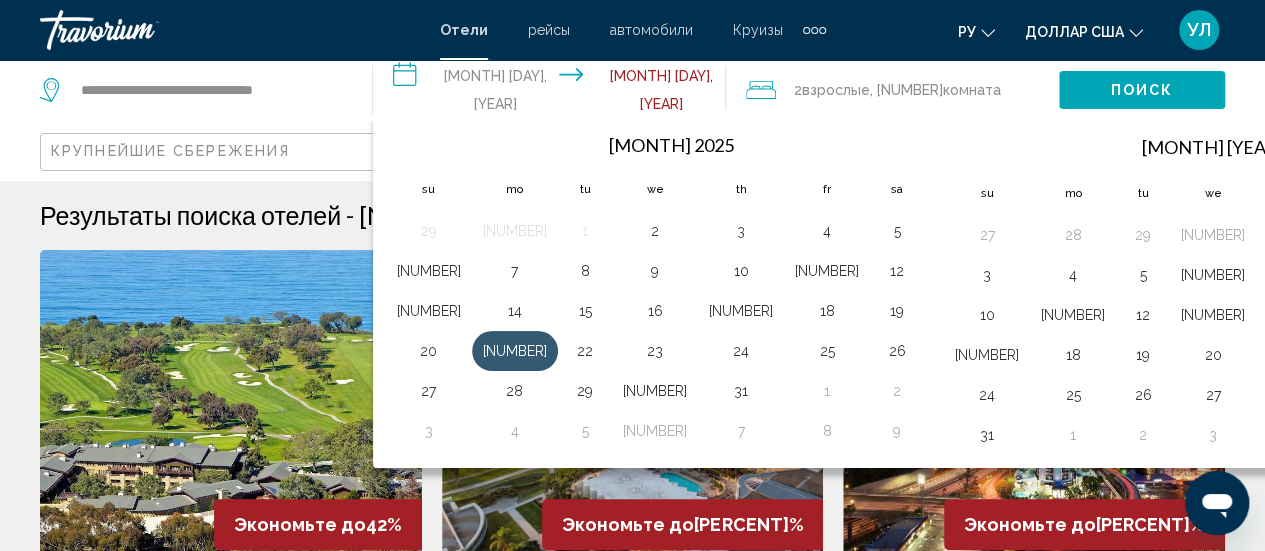 click on "[NUMBER]" at bounding box center [515, 351] 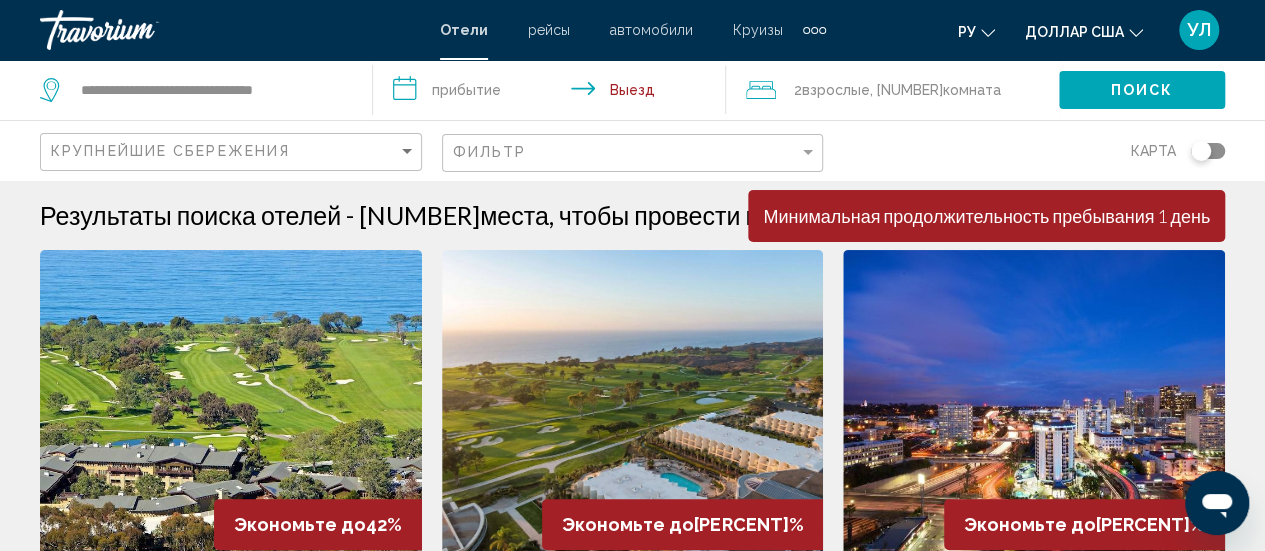 click on "**********" at bounding box center (553, 93) 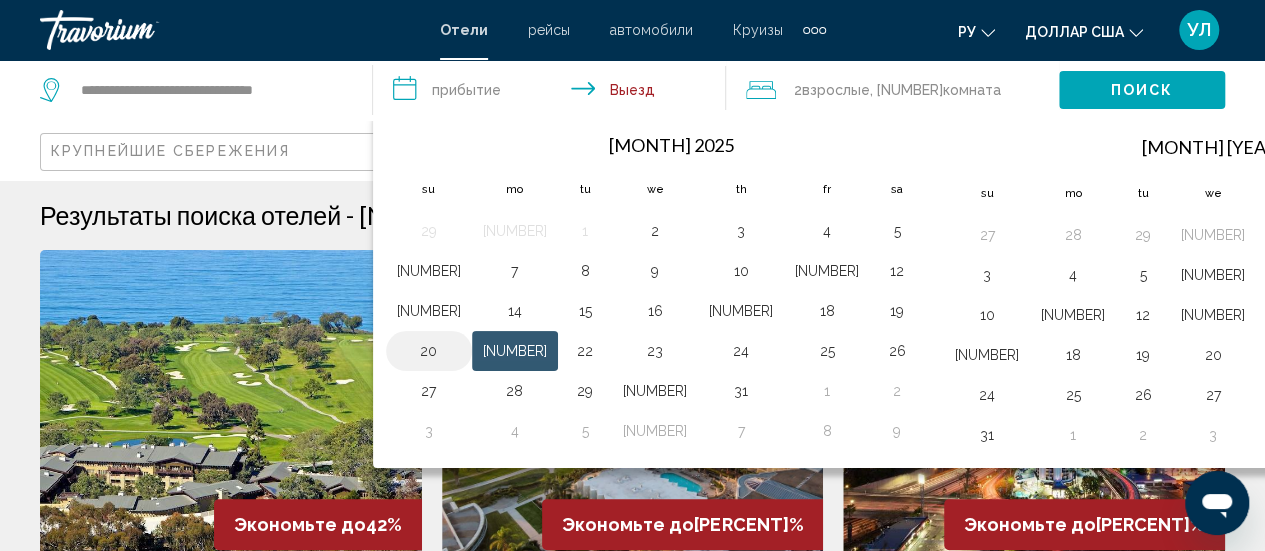 click on "20" at bounding box center (429, 351) 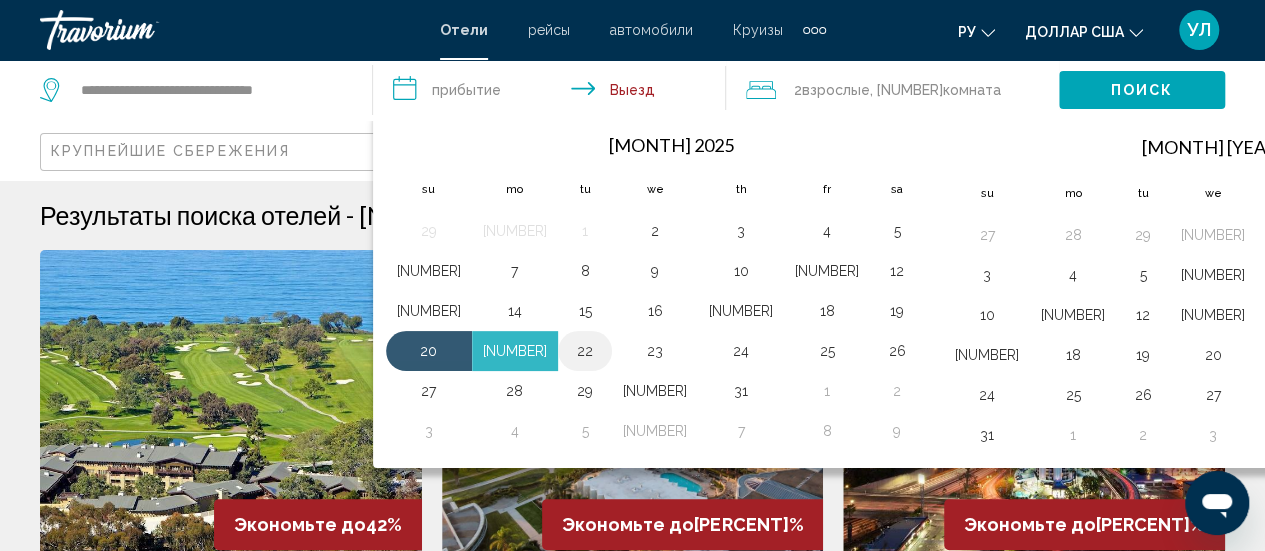 click on "22" at bounding box center (585, 351) 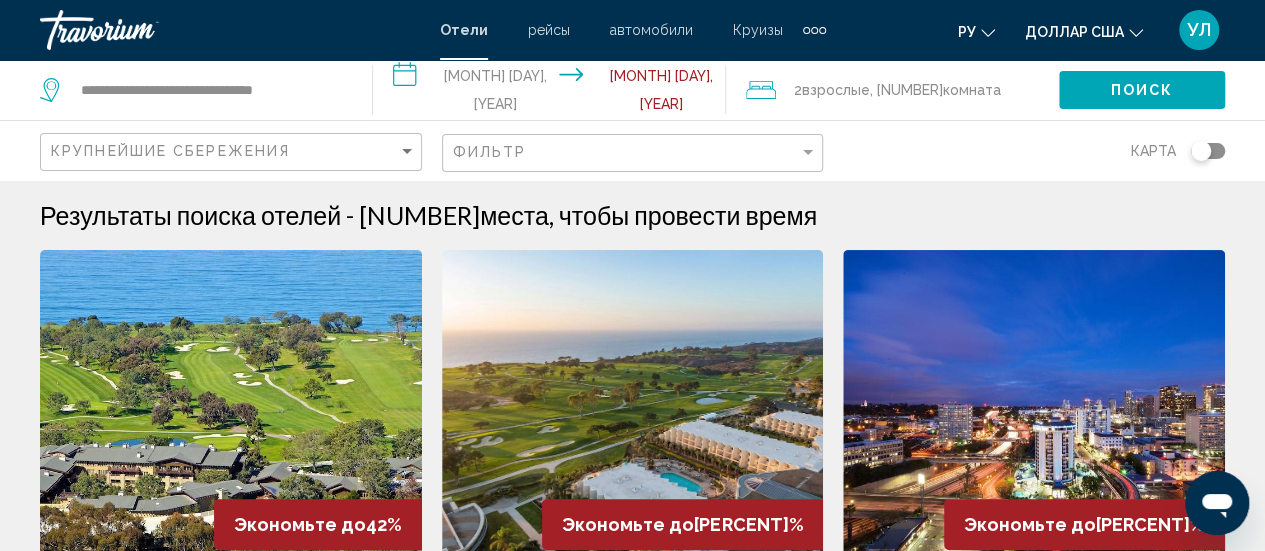 click on "Взрослые" at bounding box center [836, 90] 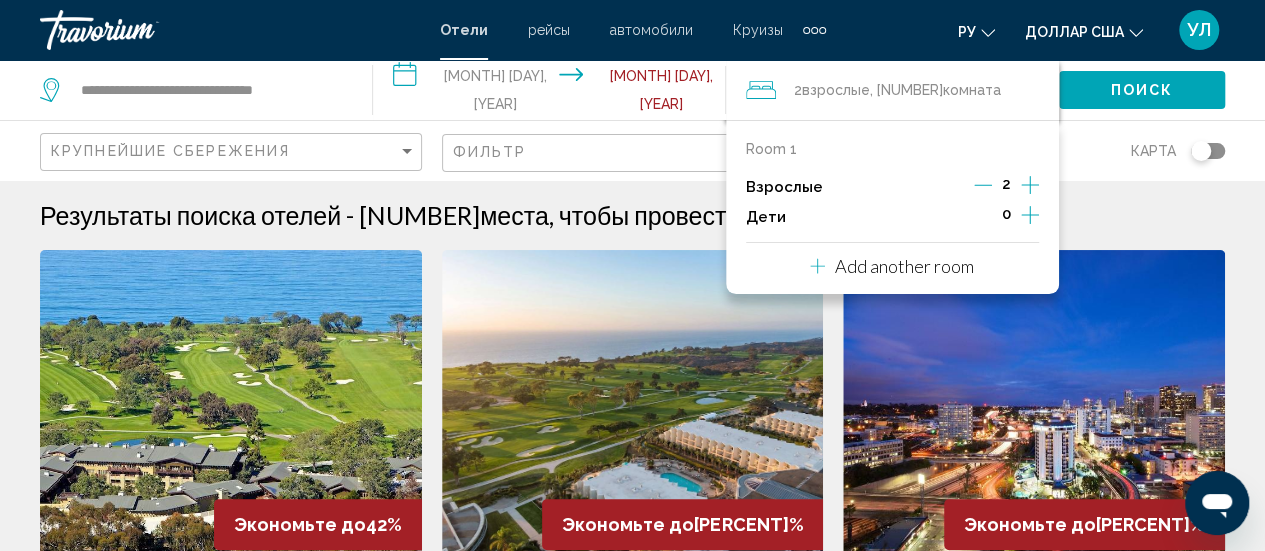 click at bounding box center [1030, 215] 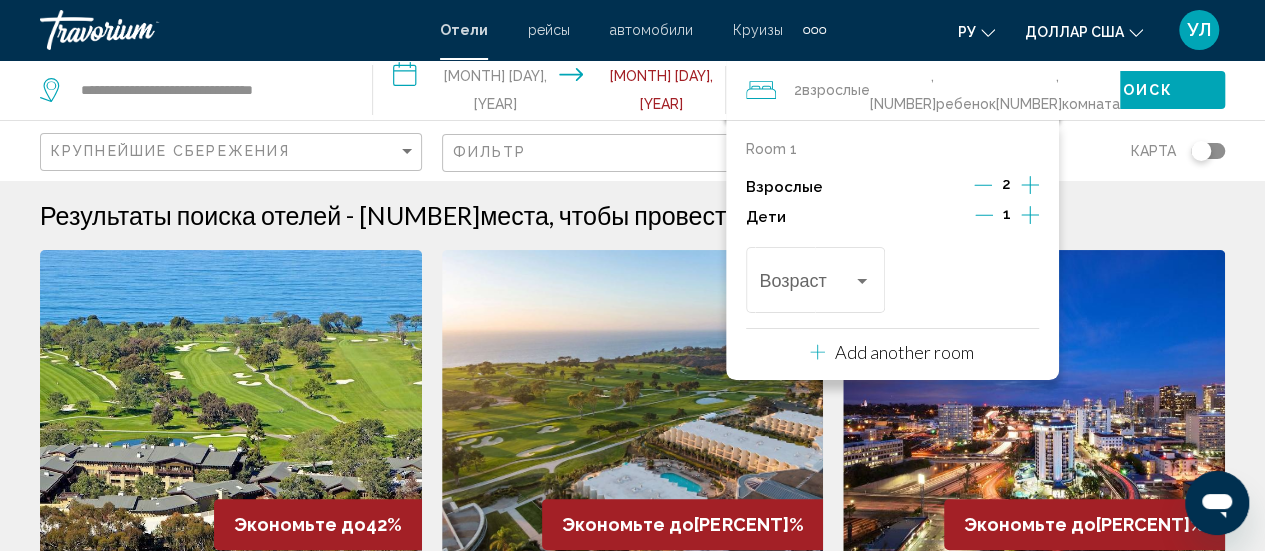 click at bounding box center (1030, 215) 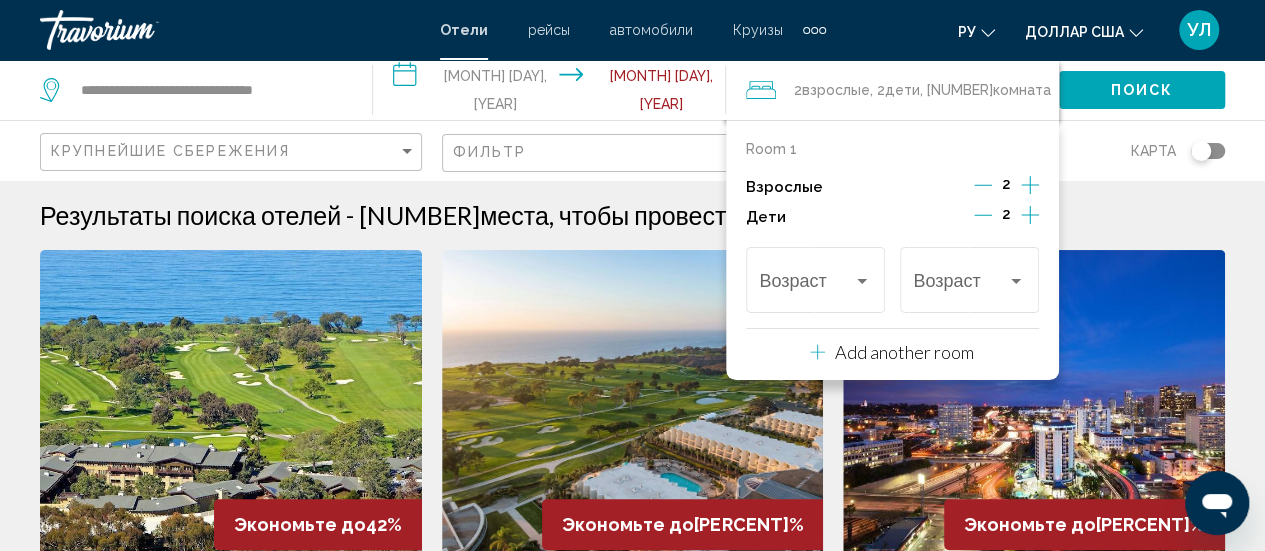 click at bounding box center [983, 215] 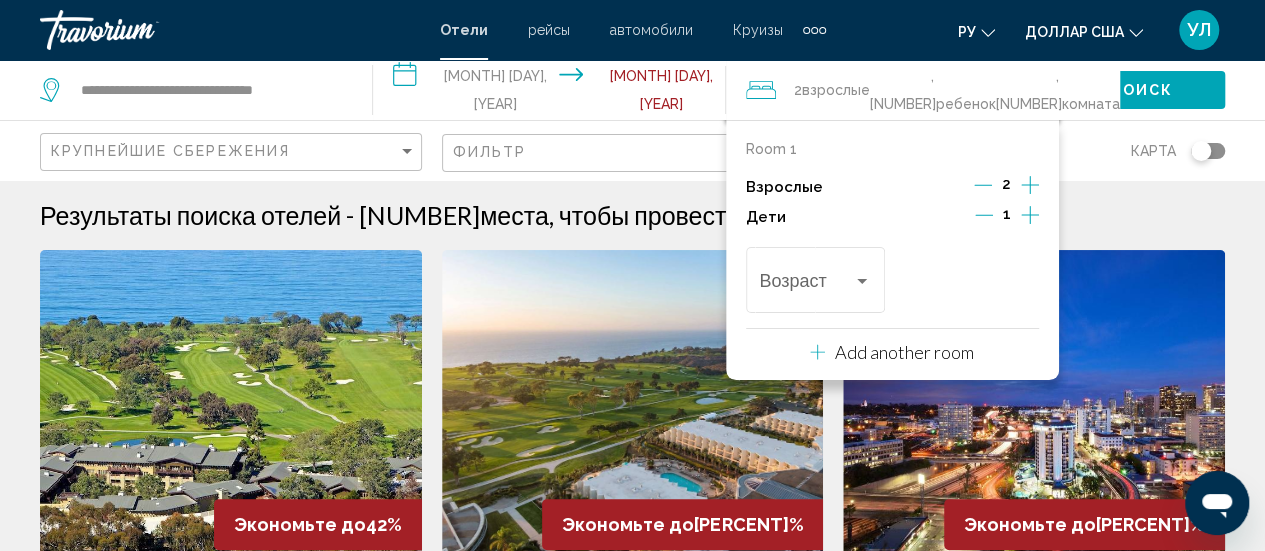 click at bounding box center [984, 215] 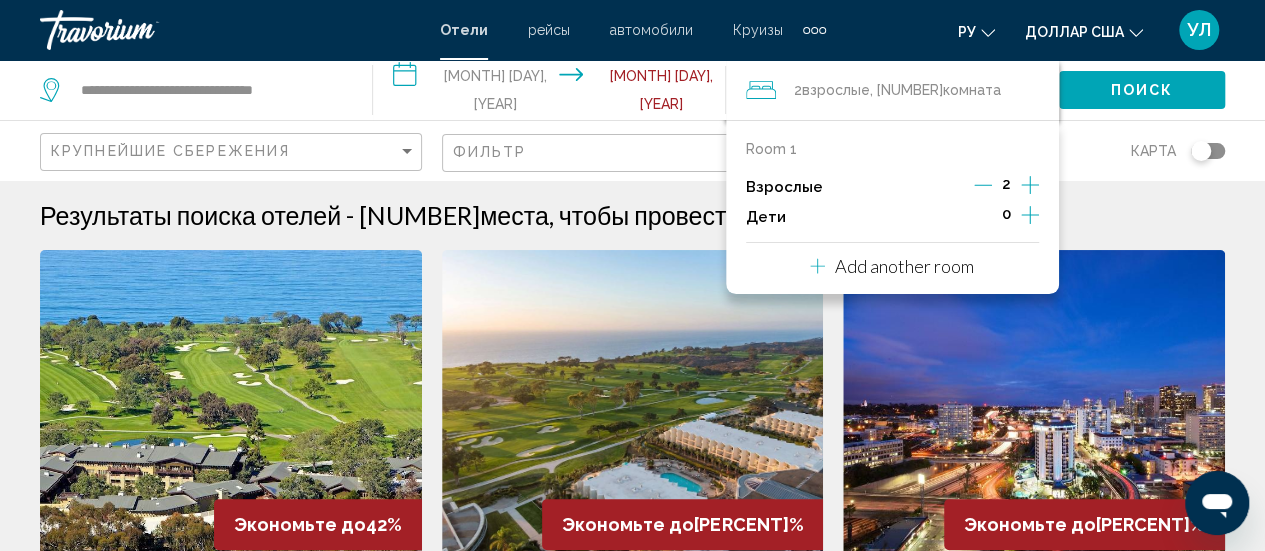 click at bounding box center (1030, 185) 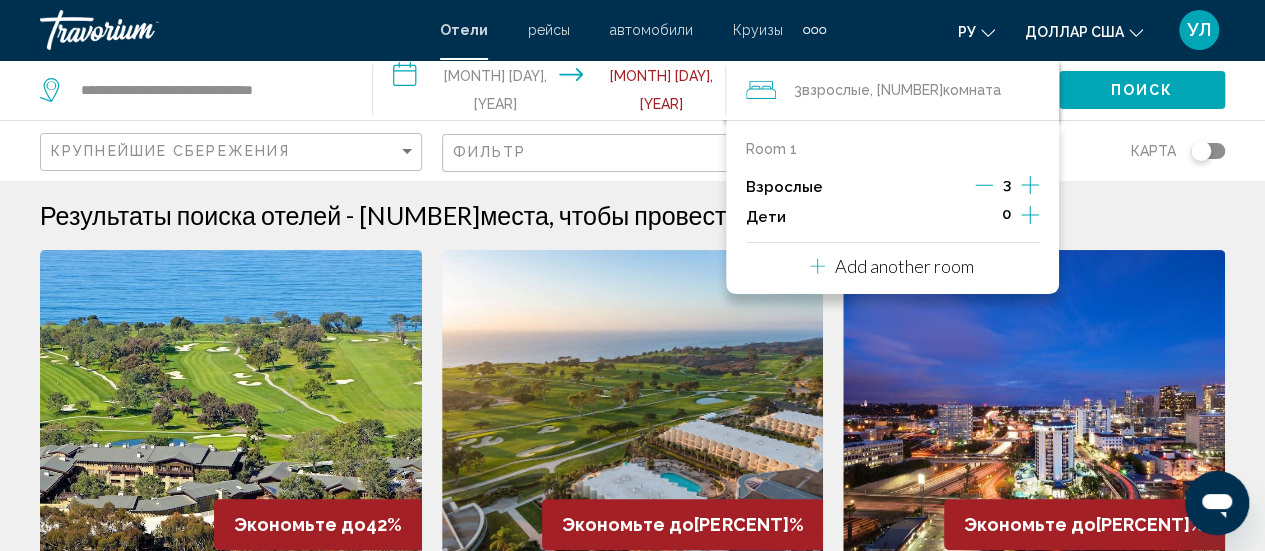 click at bounding box center (1030, 185) 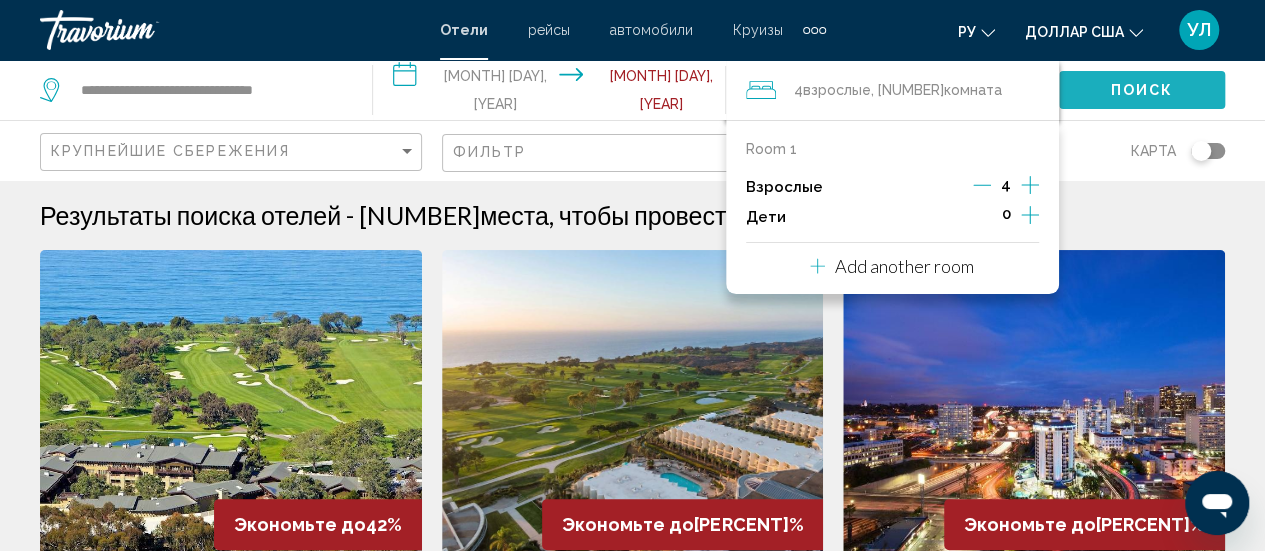 click on "Поиск" at bounding box center [1142, 89] 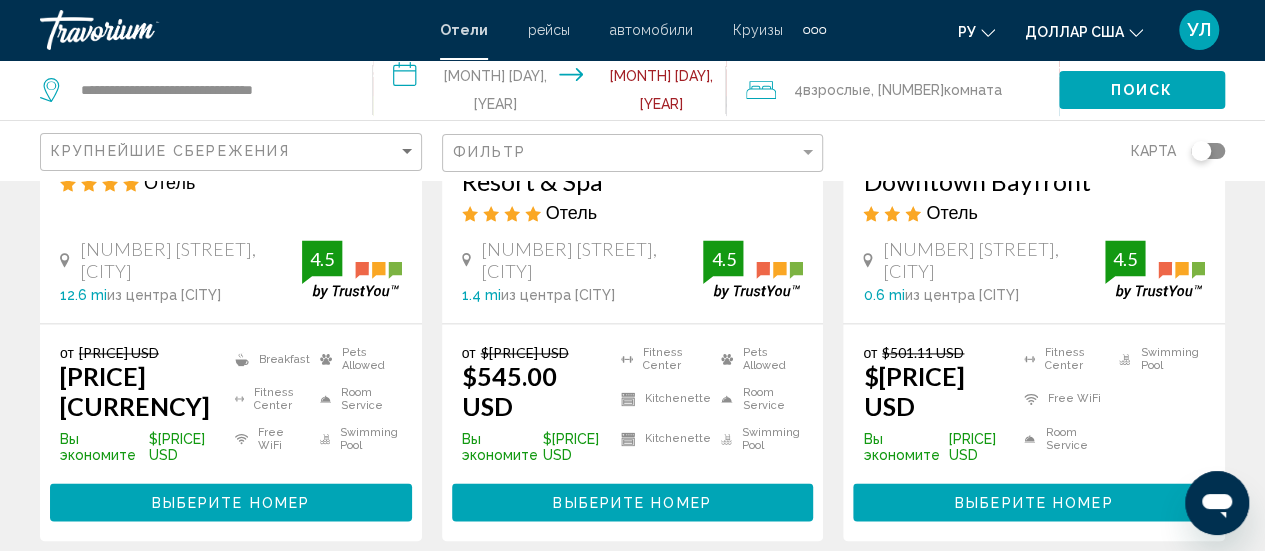 scroll, scrollTop: 1242, scrollLeft: 0, axis: vertical 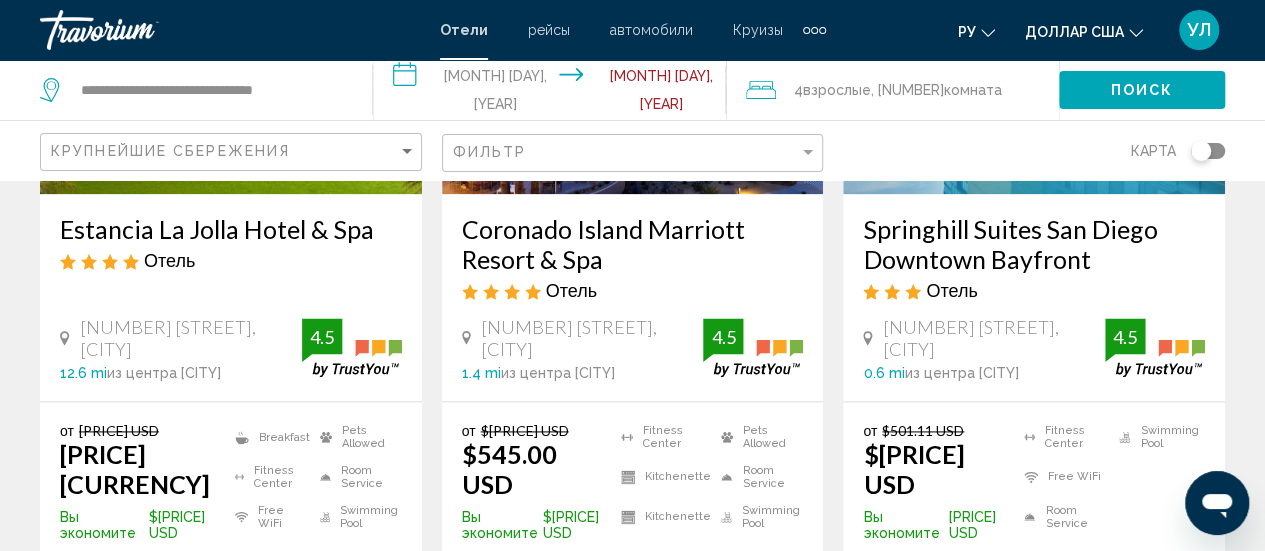 drag, startPoint x: 1006, startPoint y: 90, endPoint x: 919, endPoint y: 141, distance: 100.84642 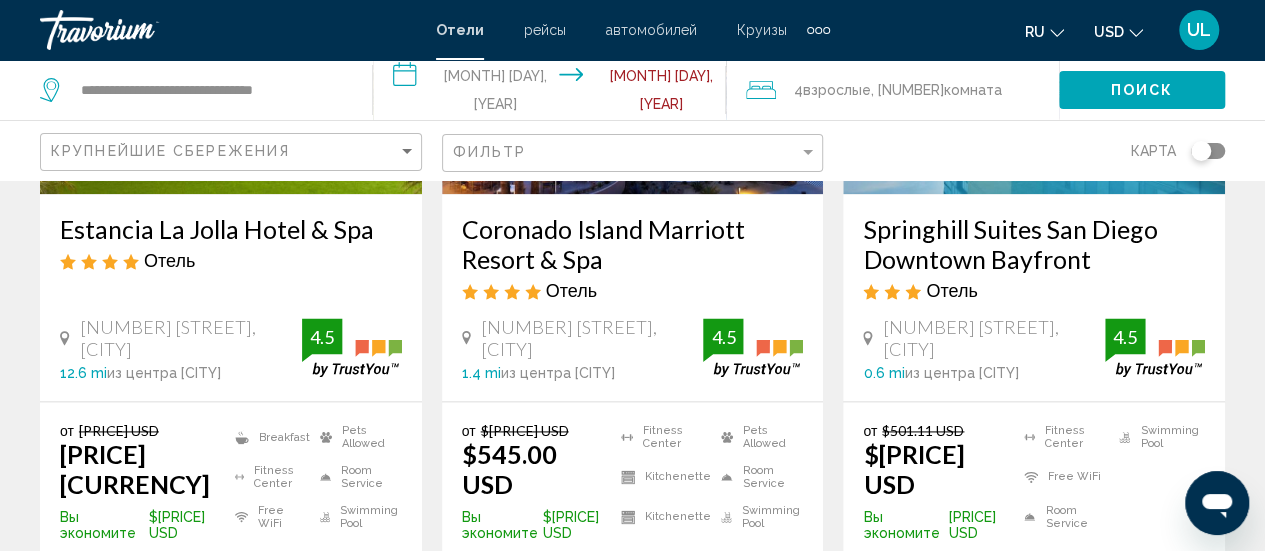 scroll, scrollTop: 1190, scrollLeft: 0, axis: vertical 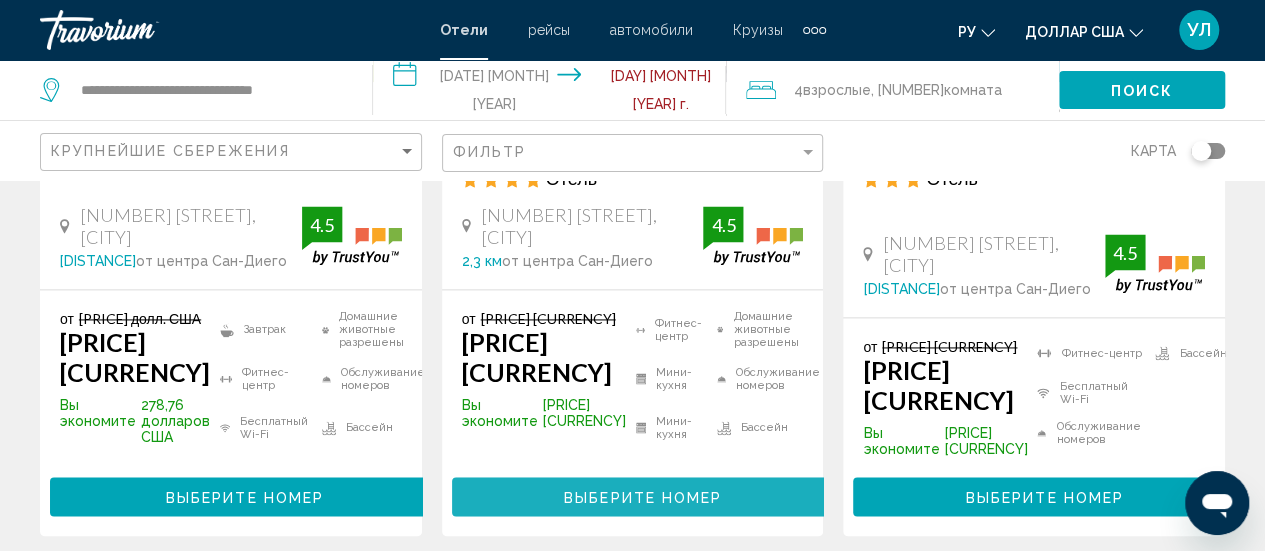 click on "Выберите номер" at bounding box center [643, 498] 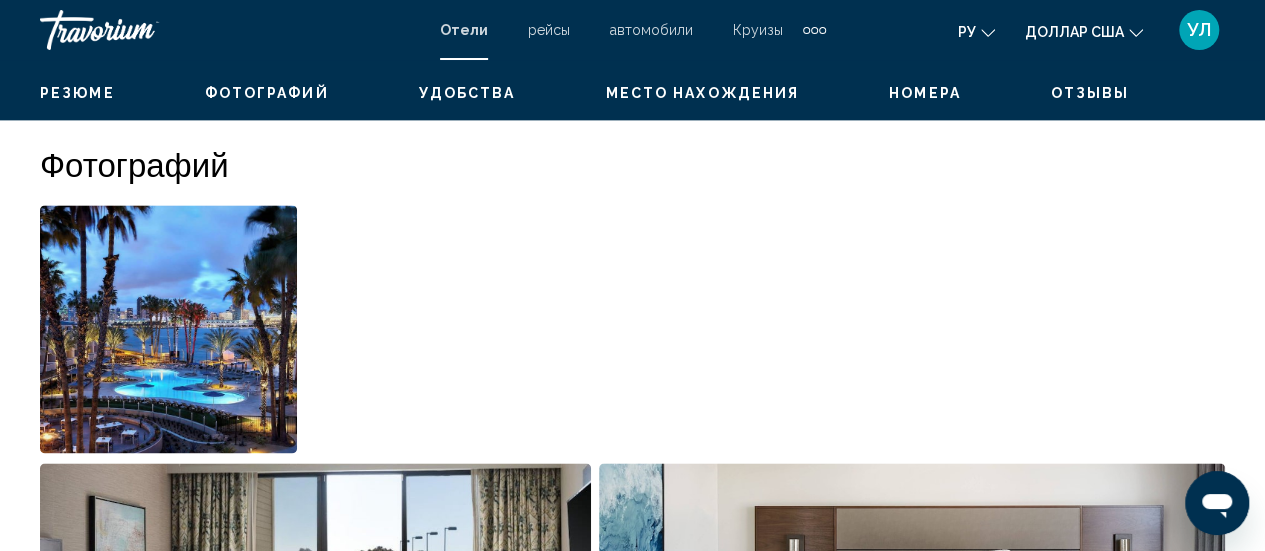 scroll, scrollTop: 259, scrollLeft: 0, axis: vertical 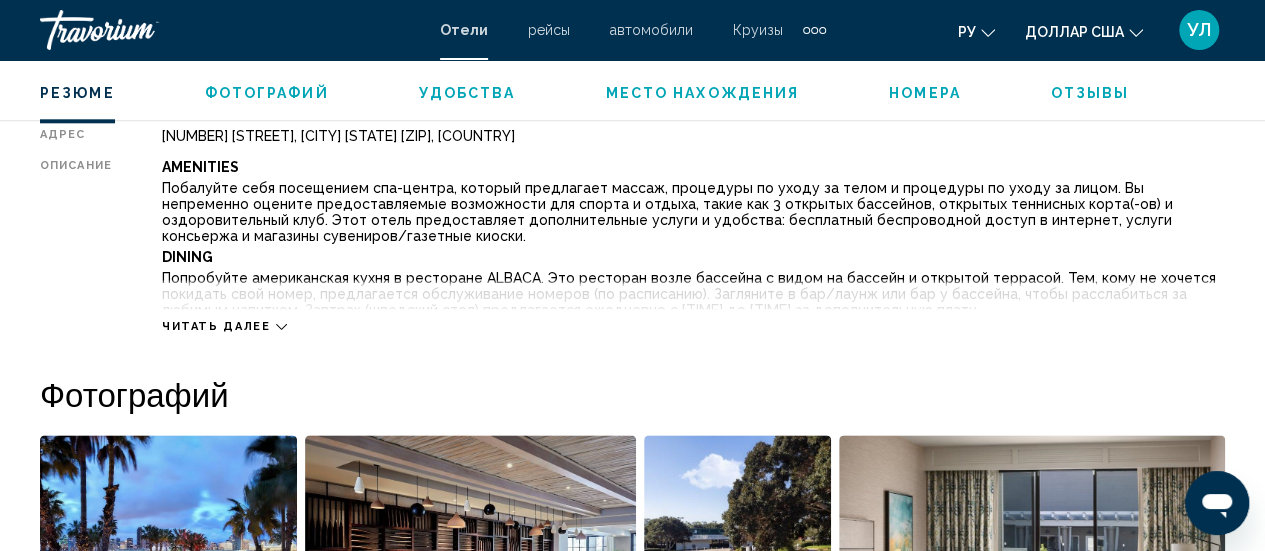 click at bounding box center (281, 326) 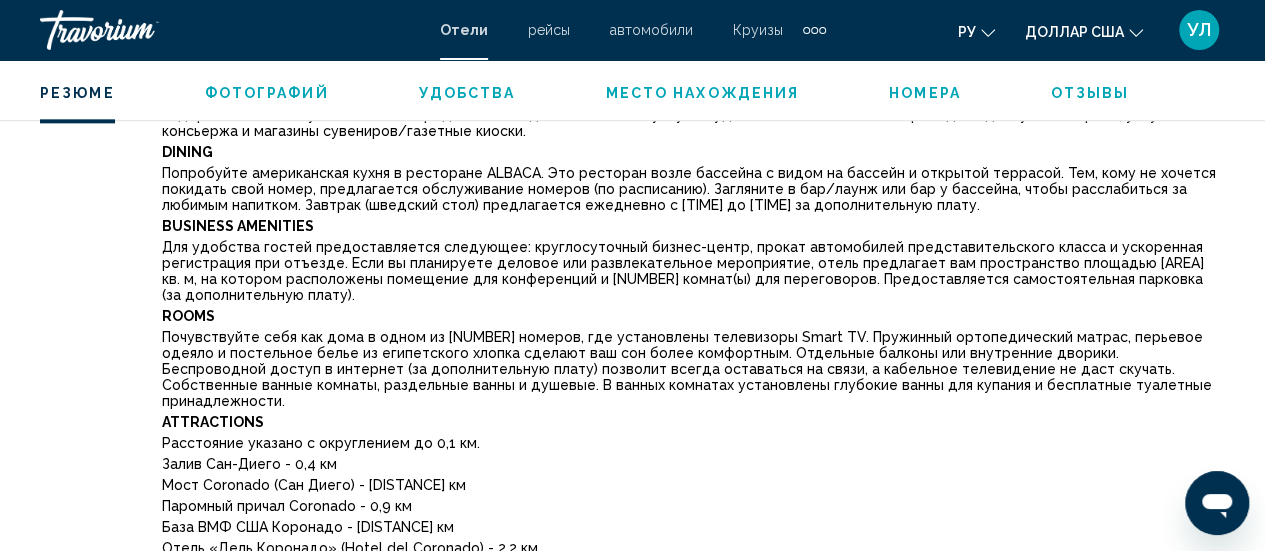 scroll, scrollTop: 1202, scrollLeft: 0, axis: vertical 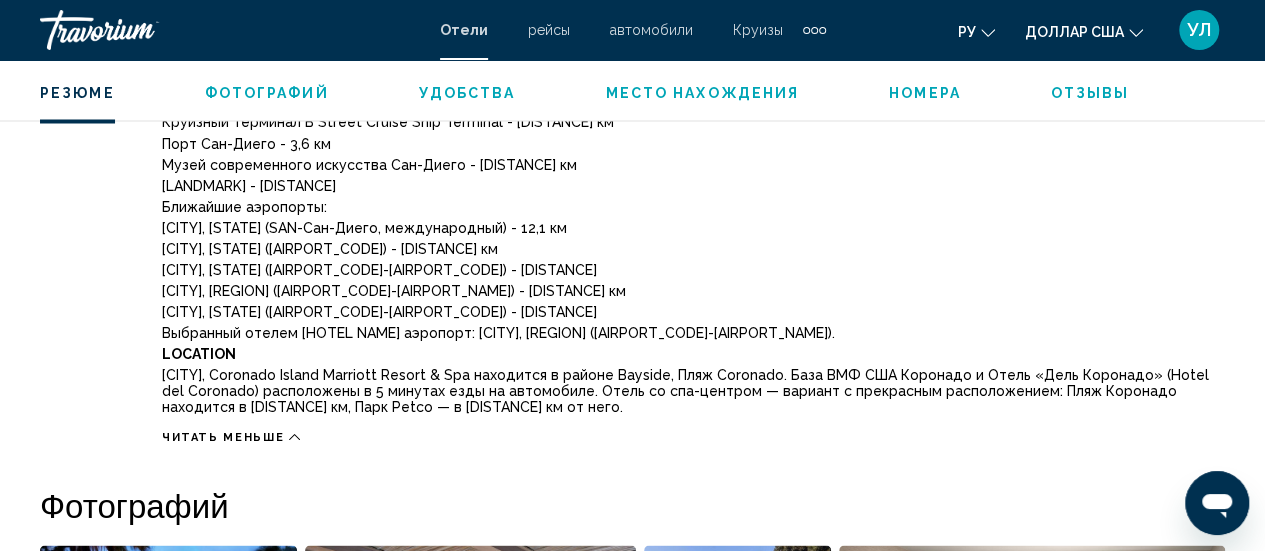 click at bounding box center [294, 437] 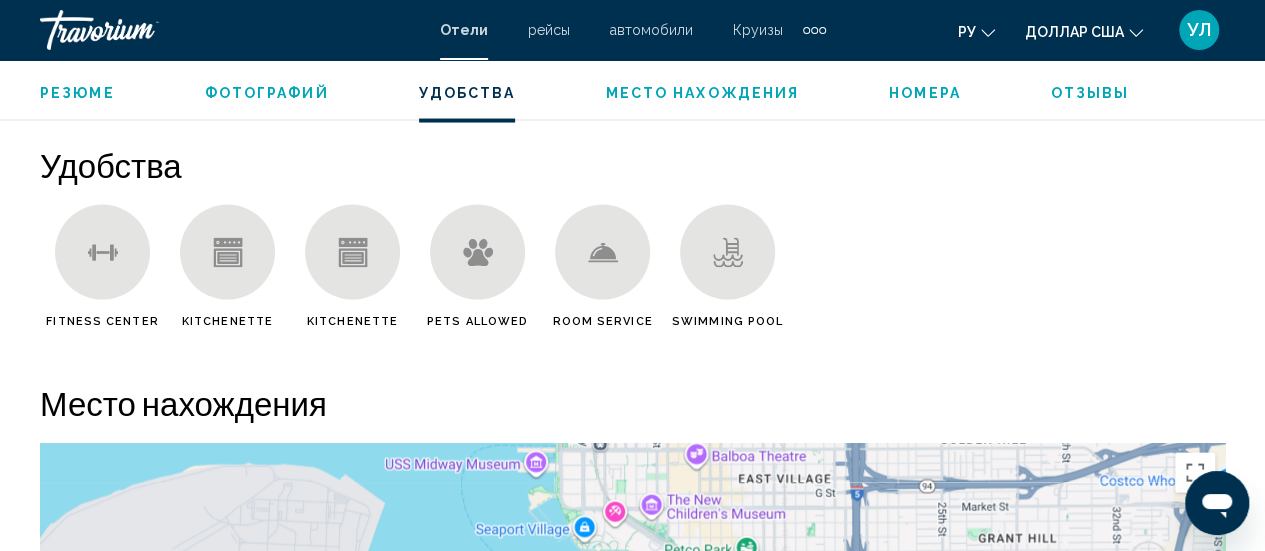 scroll, scrollTop: 1941, scrollLeft: 0, axis: vertical 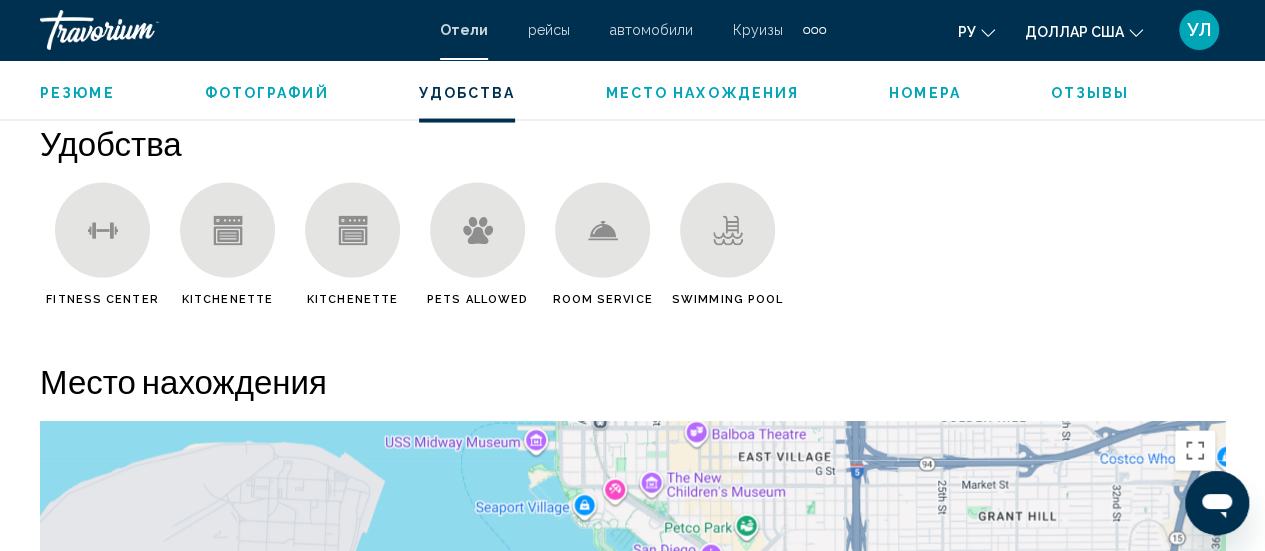 click at bounding box center (102, 230) 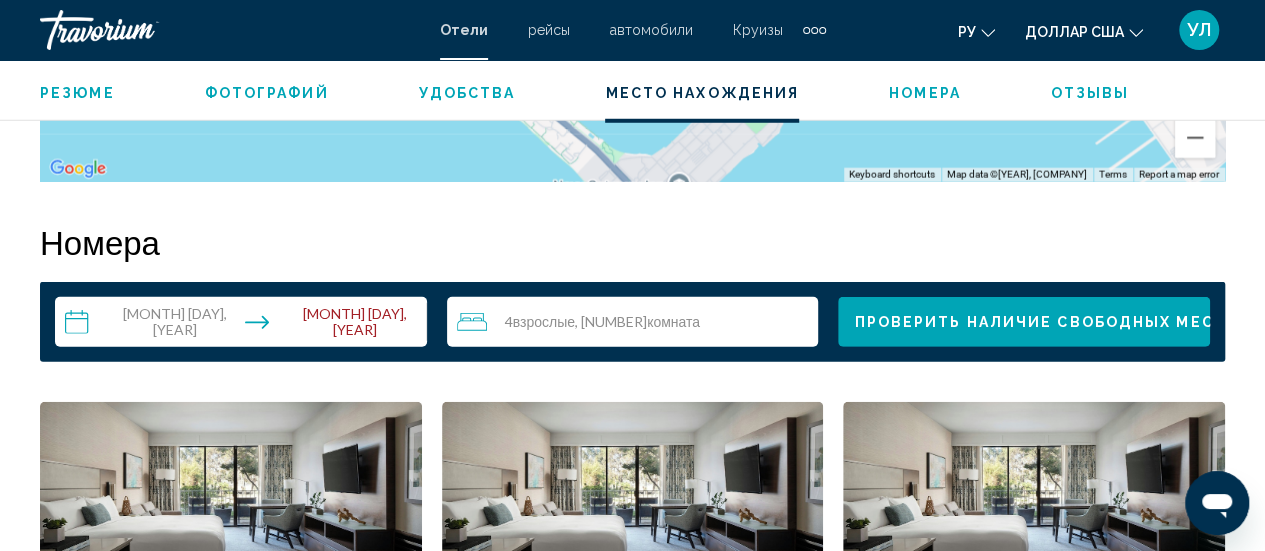 scroll, scrollTop: 2758, scrollLeft: 0, axis: vertical 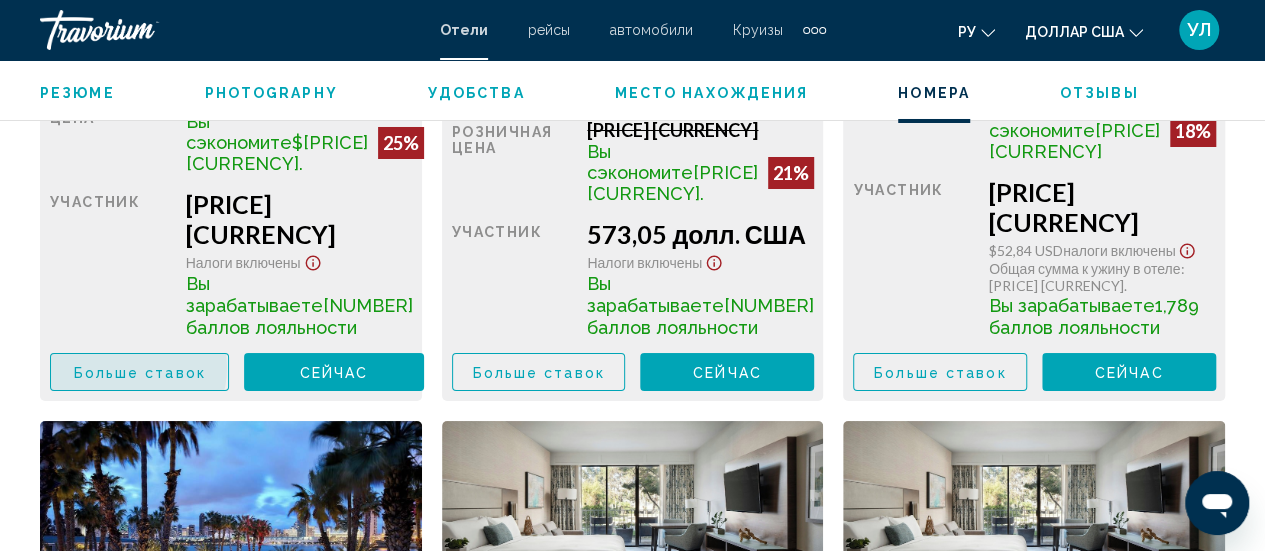 click on "Больше ставок" at bounding box center (140, 373) 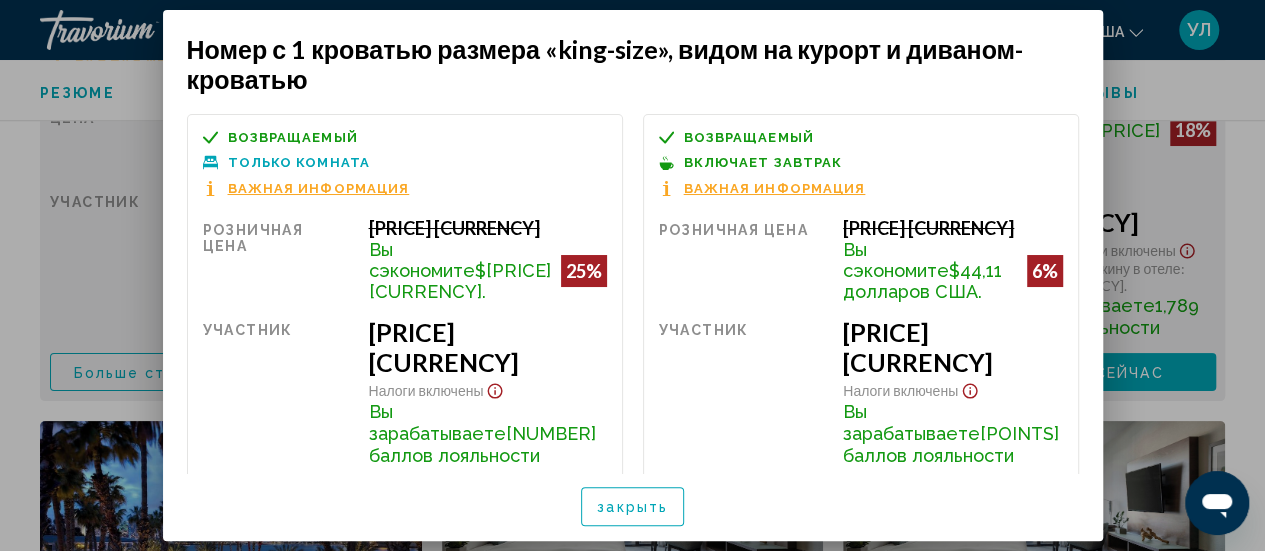 click on "Важная информация" at bounding box center [319, 188] 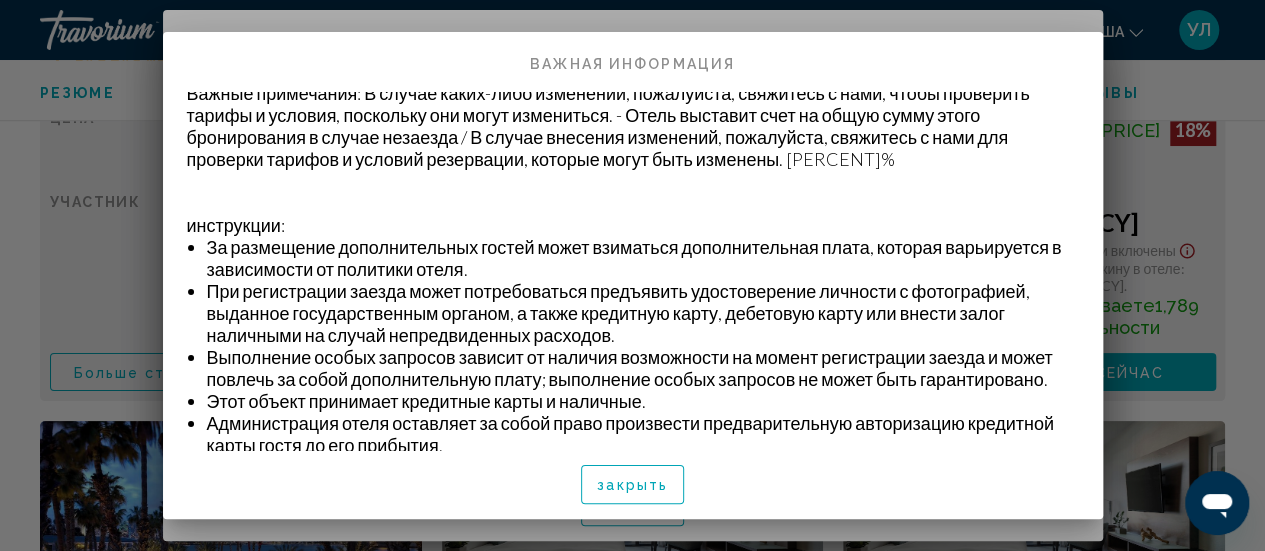 scroll, scrollTop: 0, scrollLeft: 0, axis: both 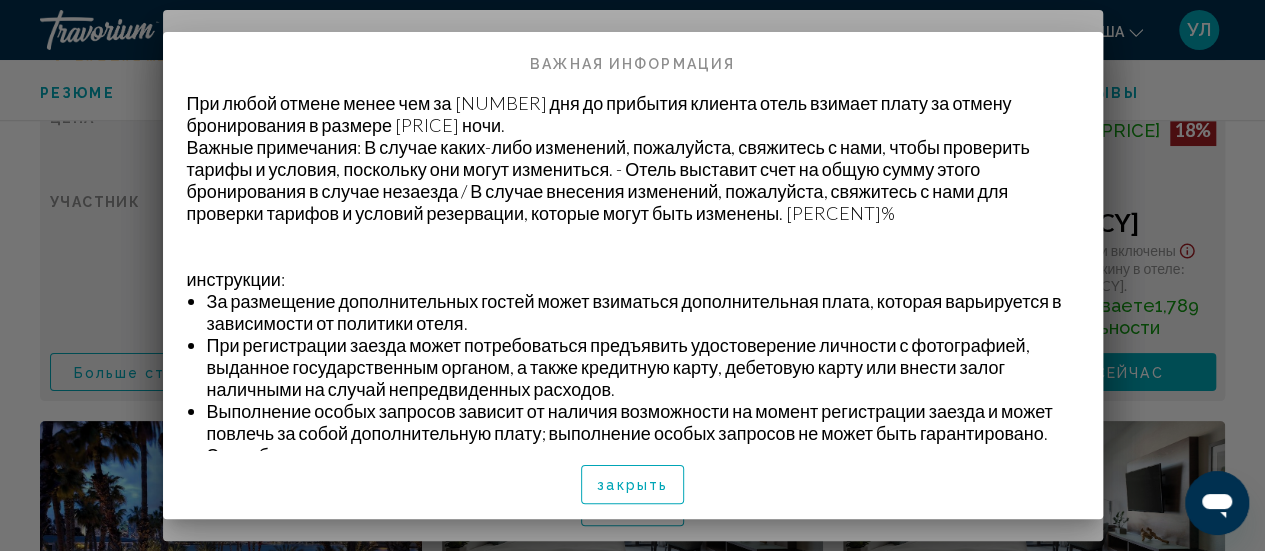 click at bounding box center [632, 275] 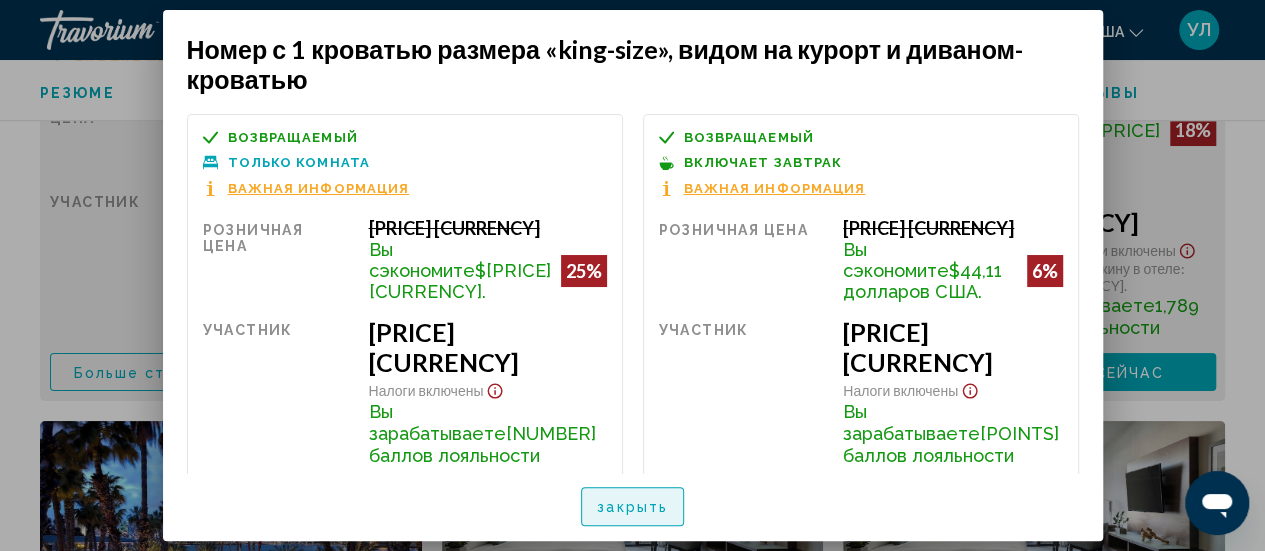 click on "закрыть" at bounding box center (632, 508) 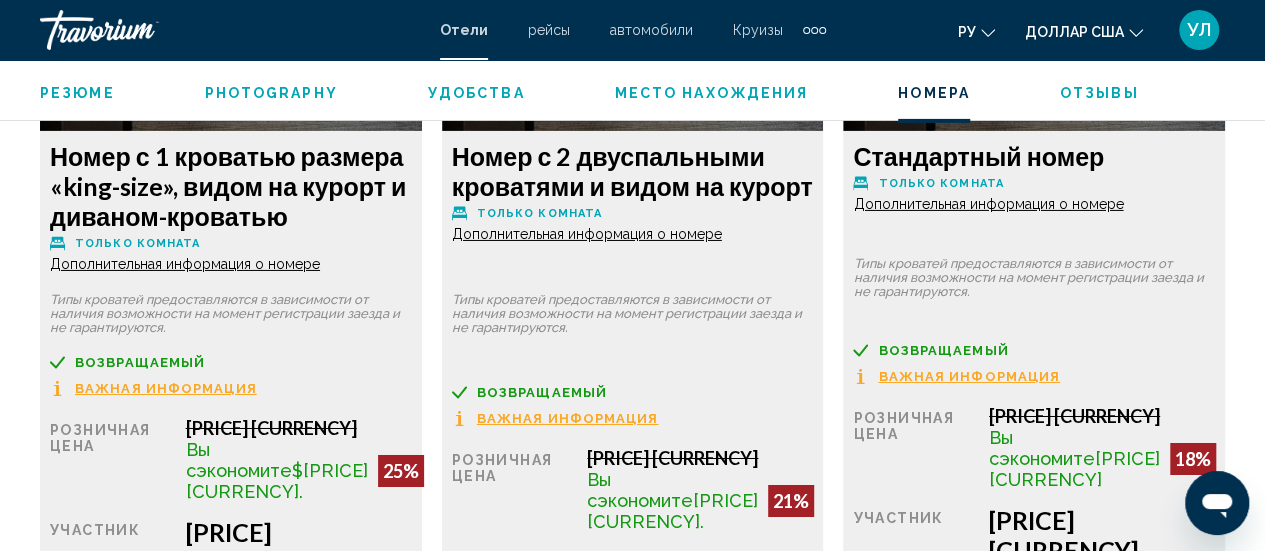 scroll, scrollTop: 3328, scrollLeft: 0, axis: vertical 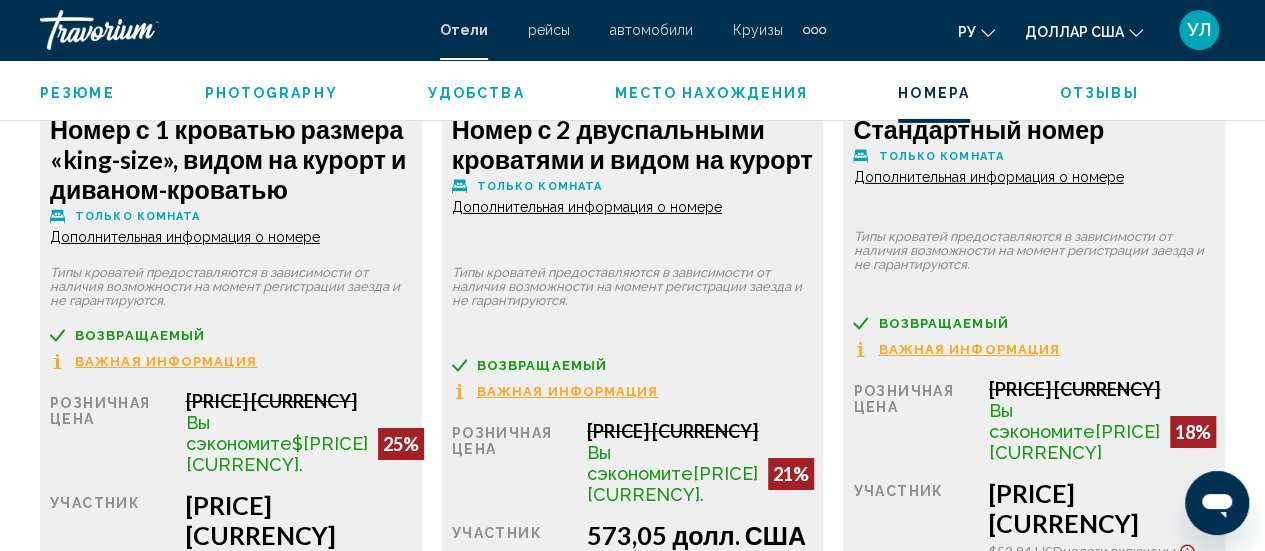 click on "Дополнительная информация о номере" at bounding box center [185, 237] 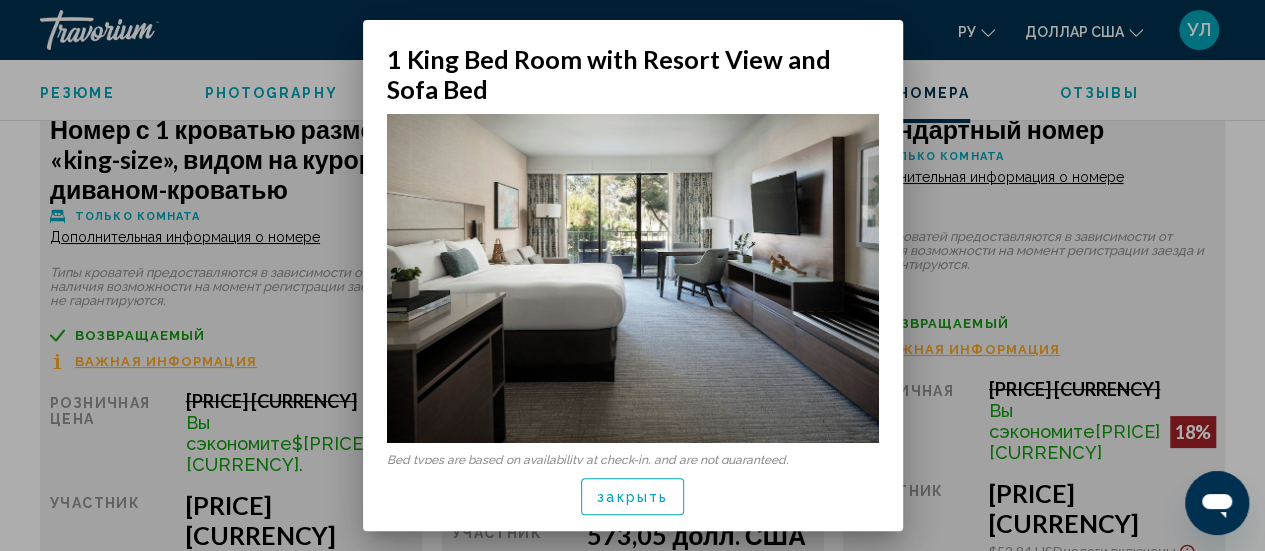 scroll, scrollTop: 0, scrollLeft: 0, axis: both 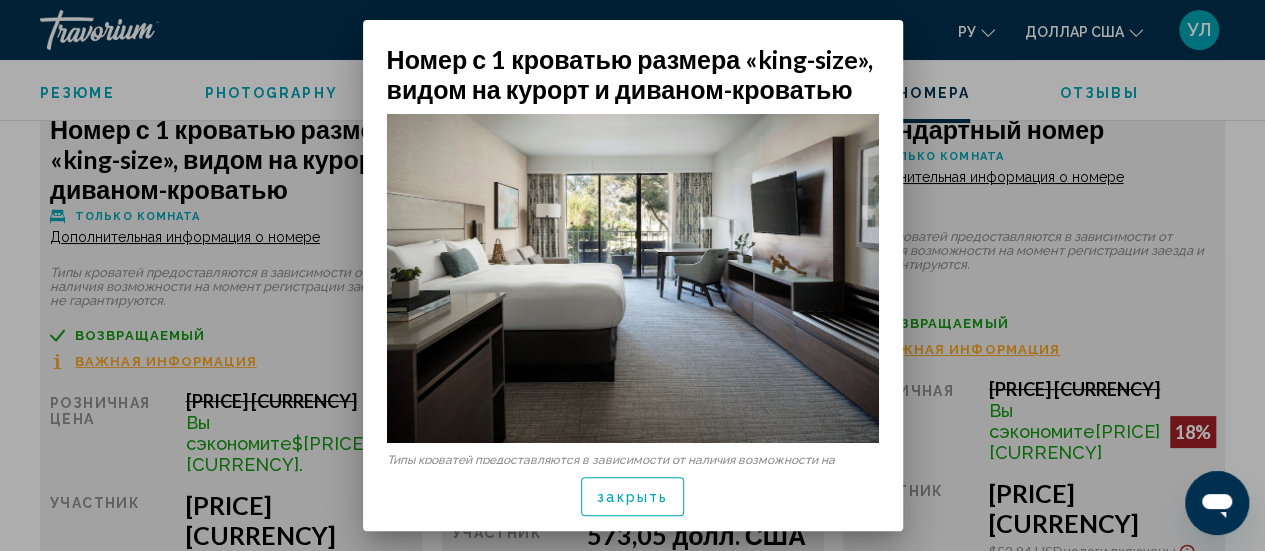 click at bounding box center [633, 278] 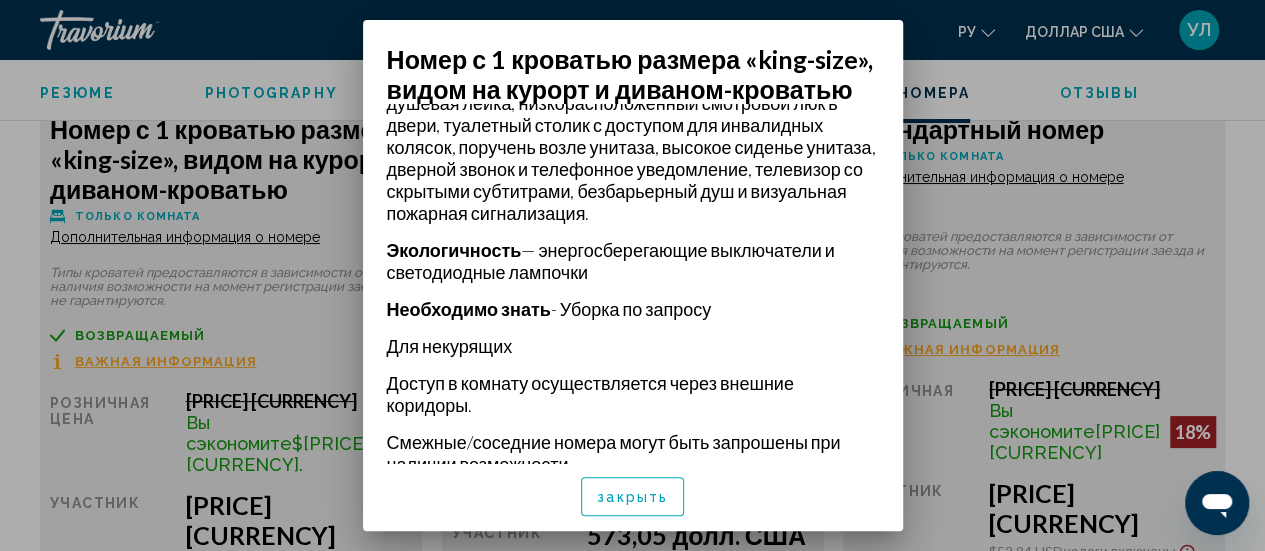 scroll, scrollTop: 1137, scrollLeft: 0, axis: vertical 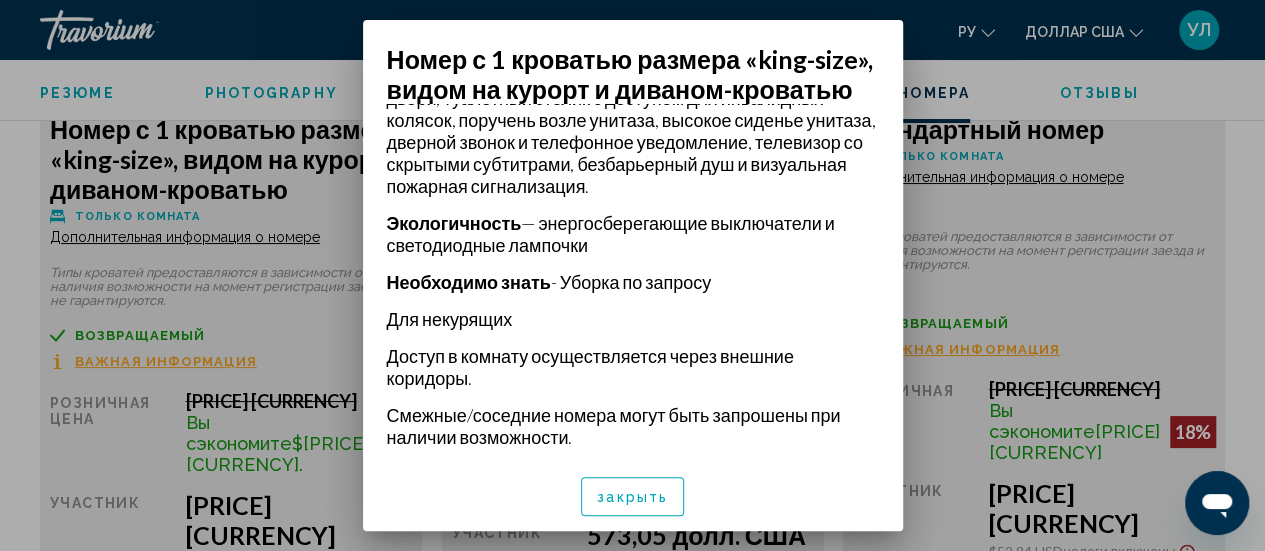 click at bounding box center [632, 275] 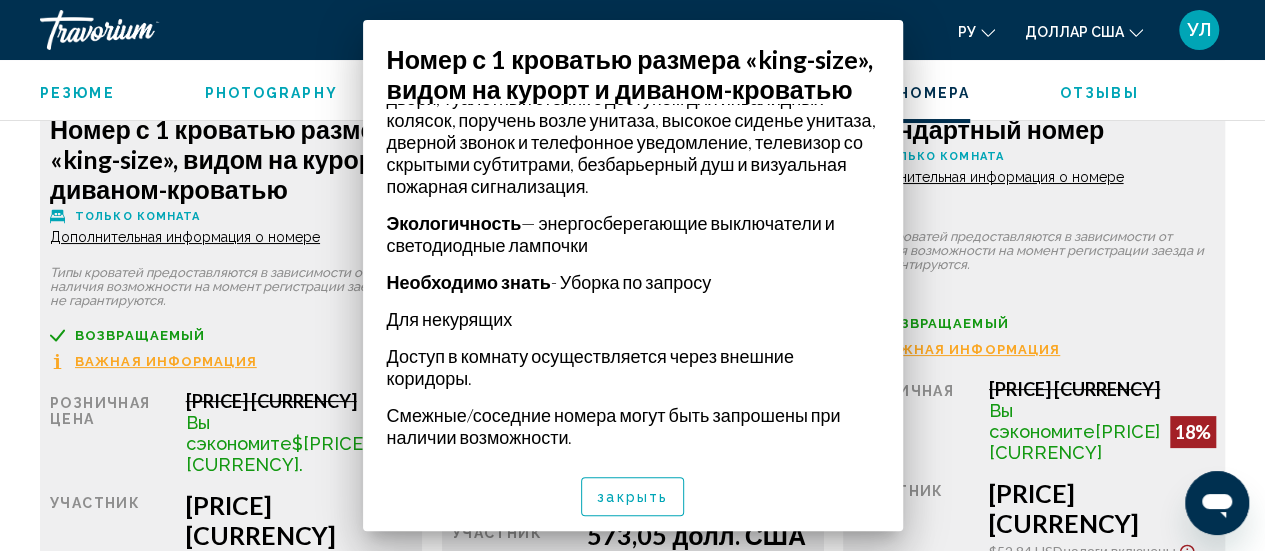 scroll, scrollTop: 3328, scrollLeft: 0, axis: vertical 